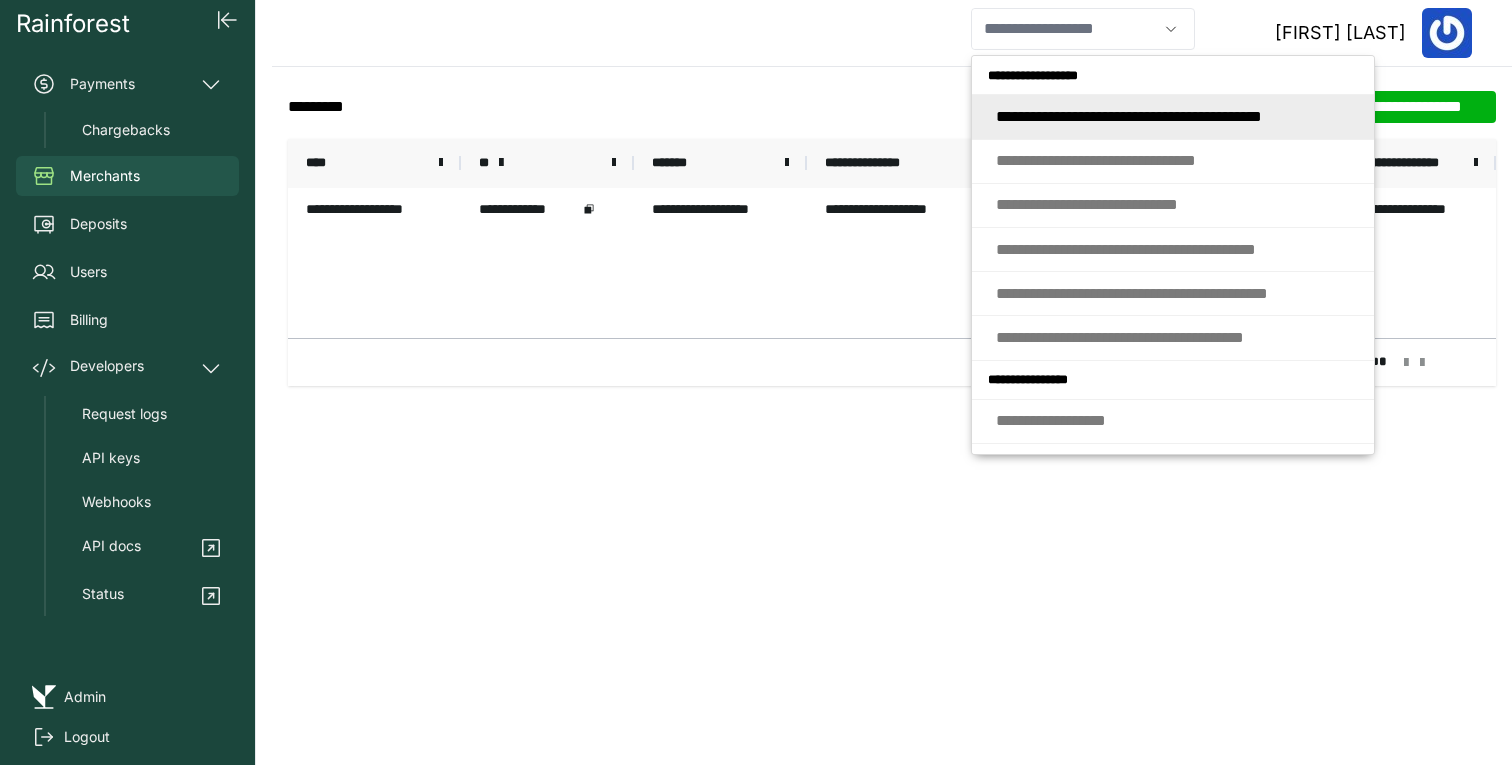 scroll, scrollTop: 0, scrollLeft: 0, axis: both 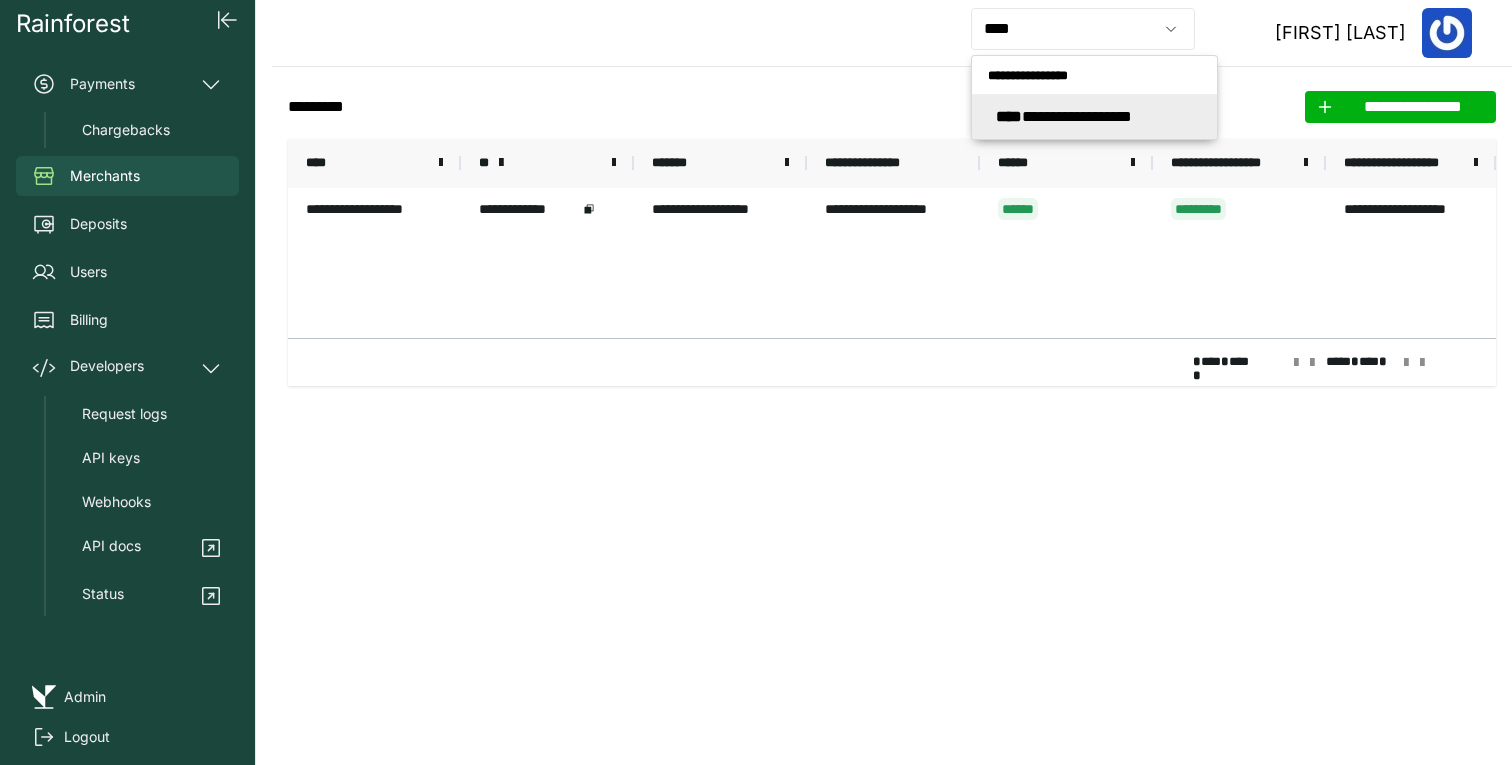 click on "**********" at bounding box center [1064, 116] 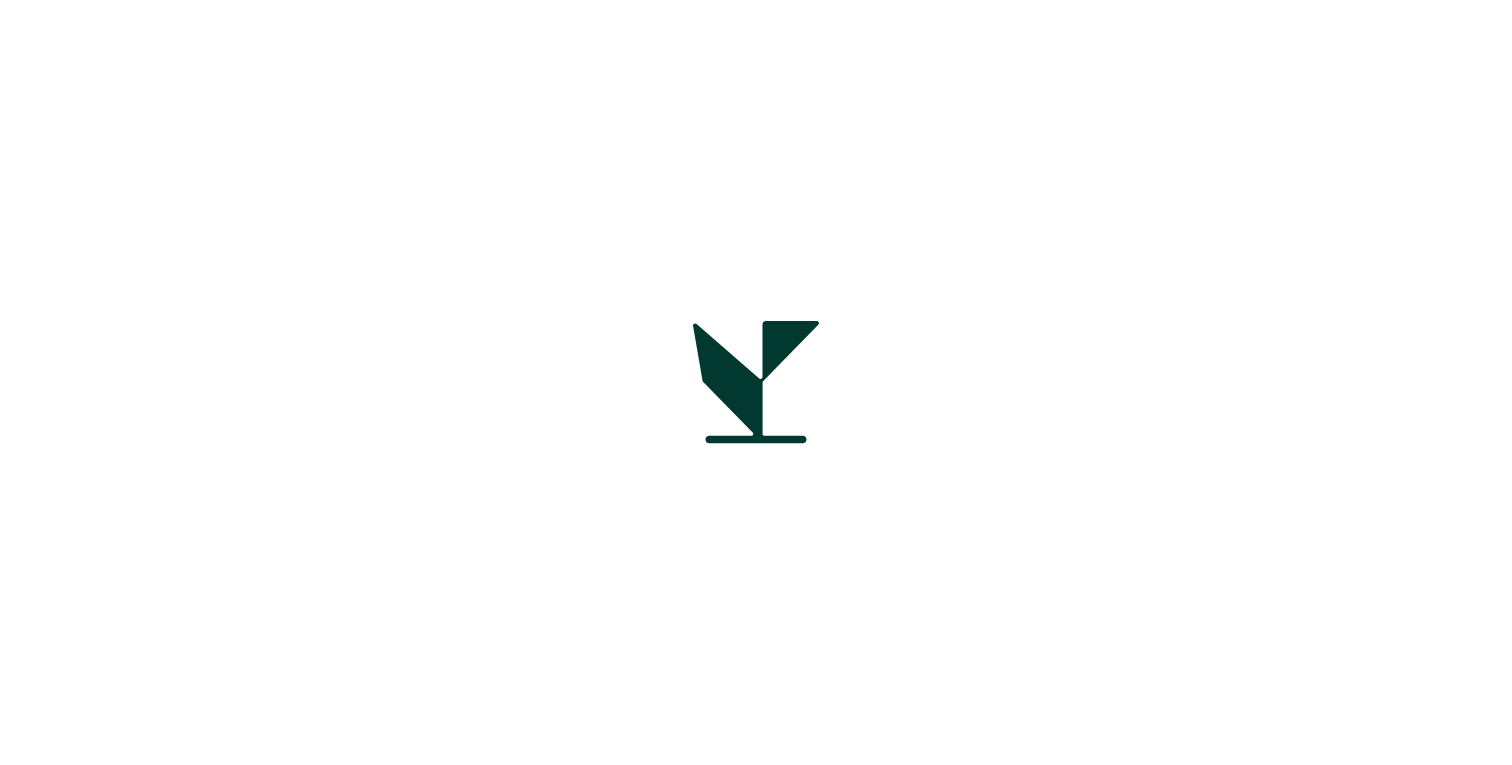 scroll, scrollTop: 0, scrollLeft: 0, axis: both 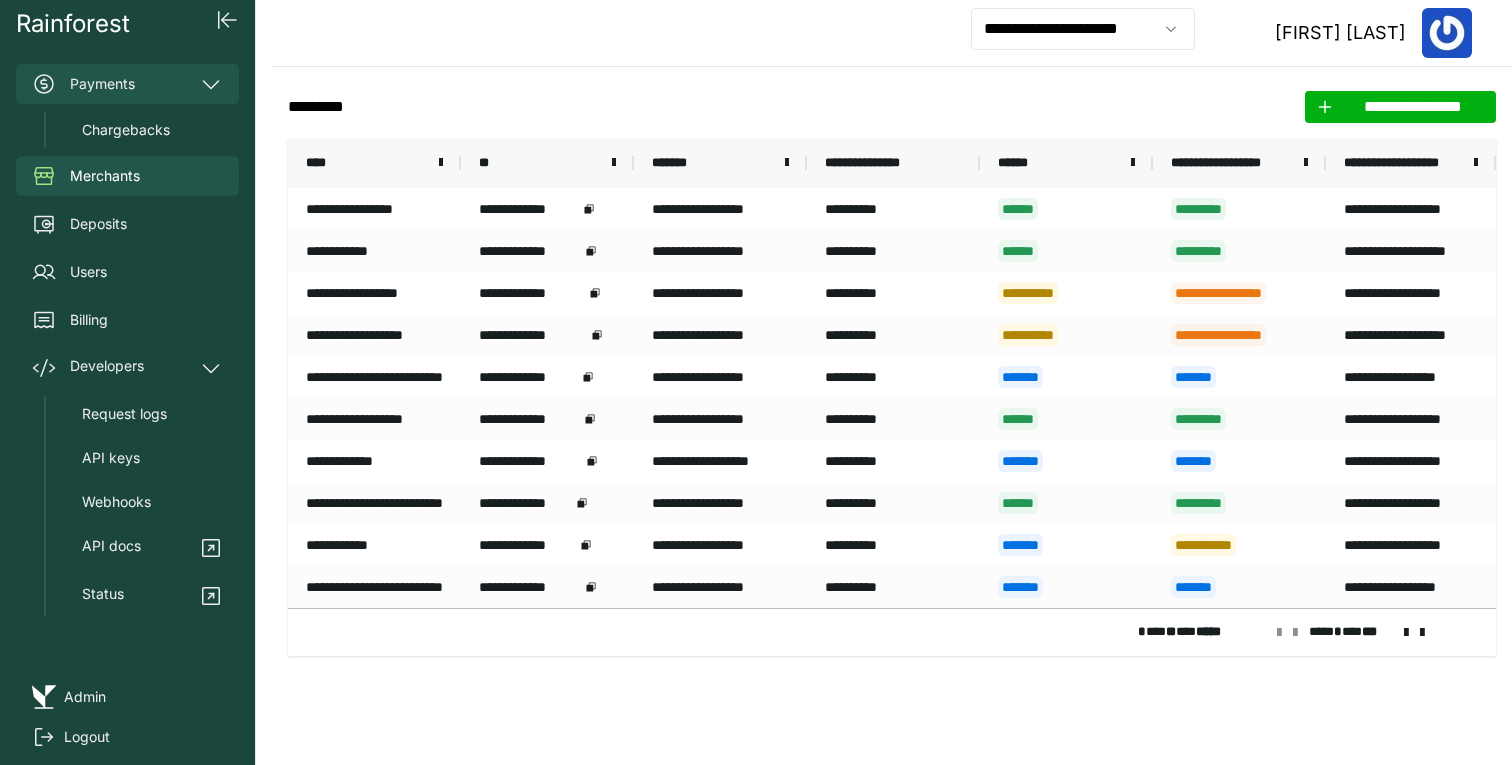 click on "Payments" at bounding box center [127, 84] 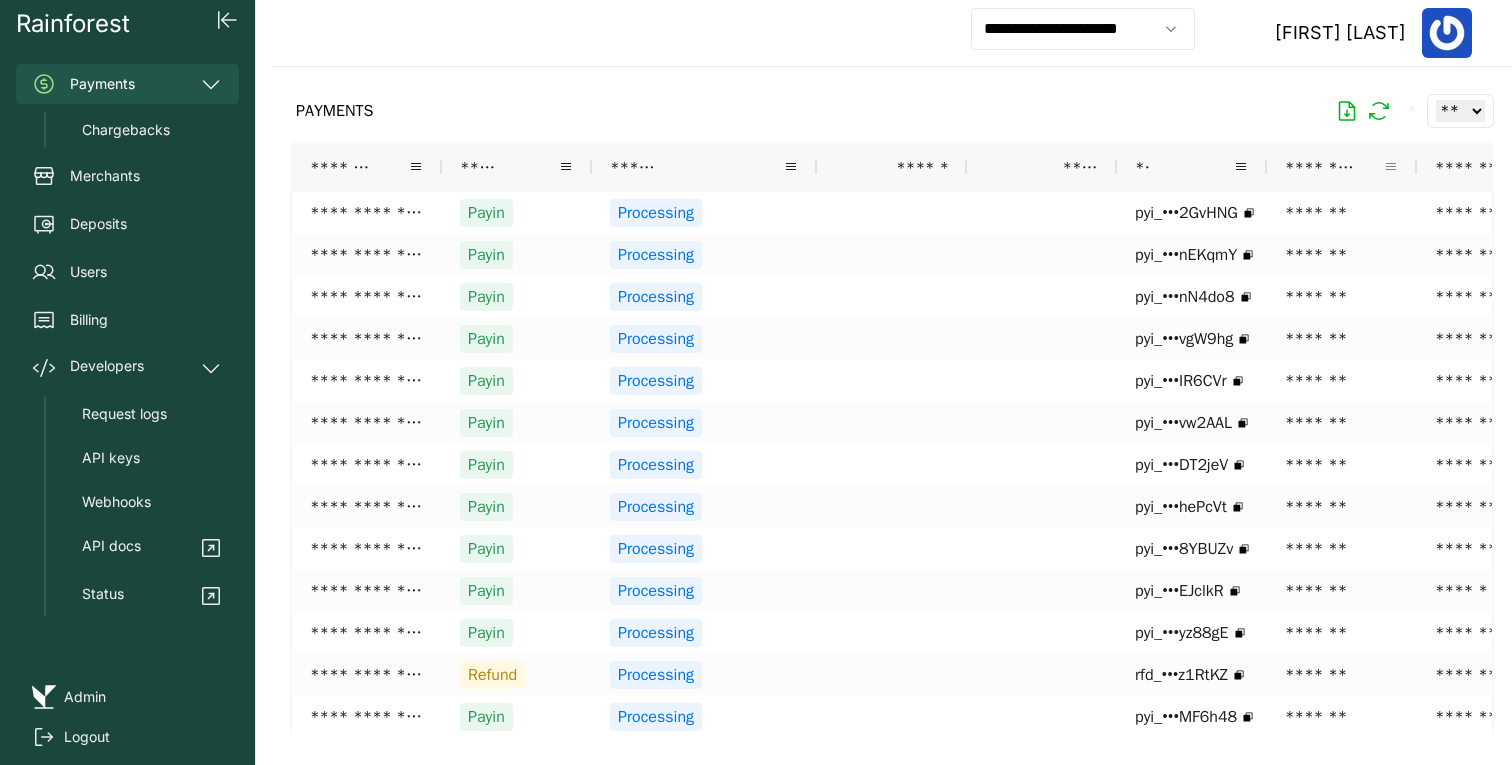 click at bounding box center [1391, 167] 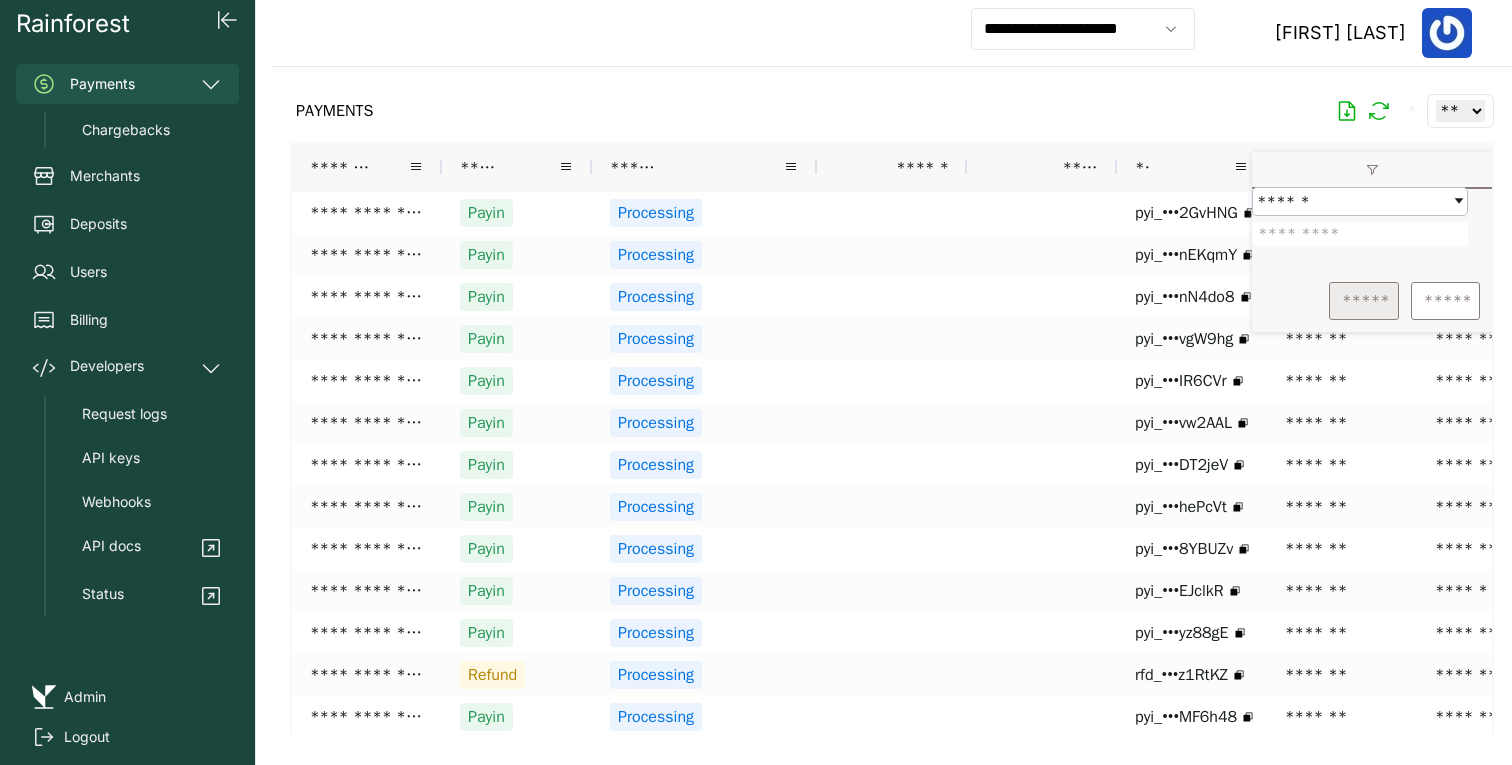 type on "*******" 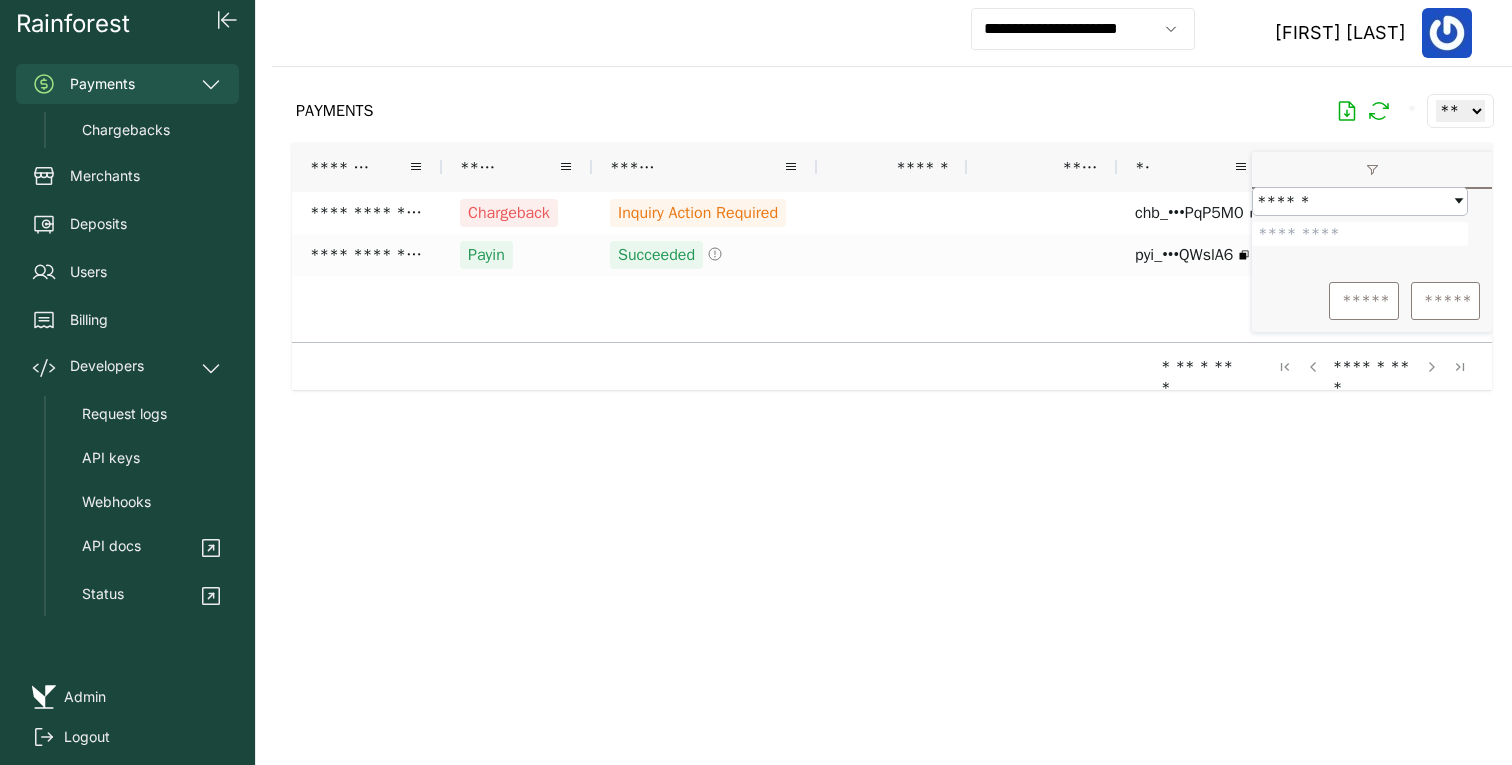 click on "PAYMENTS * ** ** ** ***" at bounding box center [892, 111] 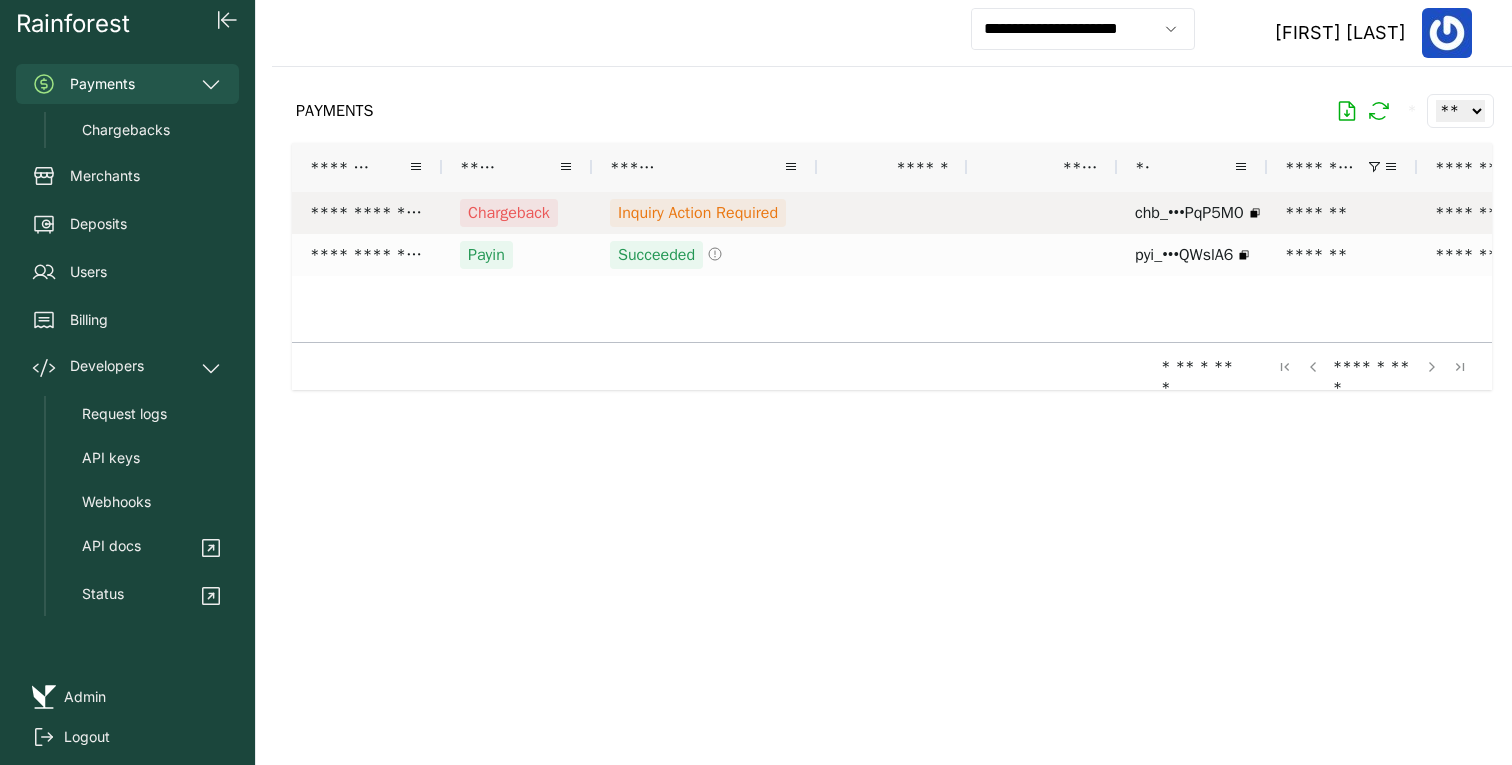 scroll, scrollTop: 0, scrollLeft: 12, axis: horizontal 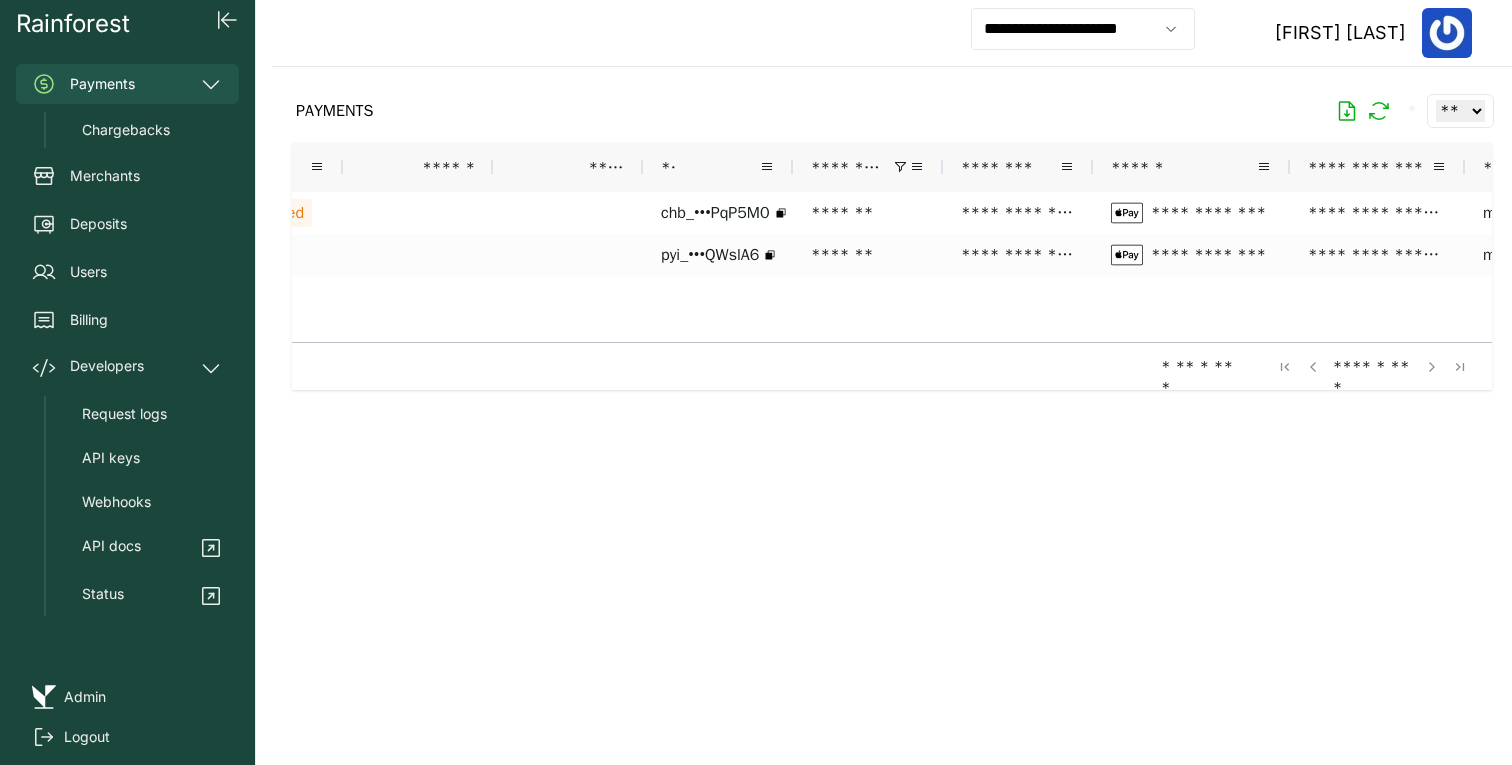 drag, startPoint x: 1241, startPoint y: 165, endPoint x: 1288, endPoint y: 165, distance: 47 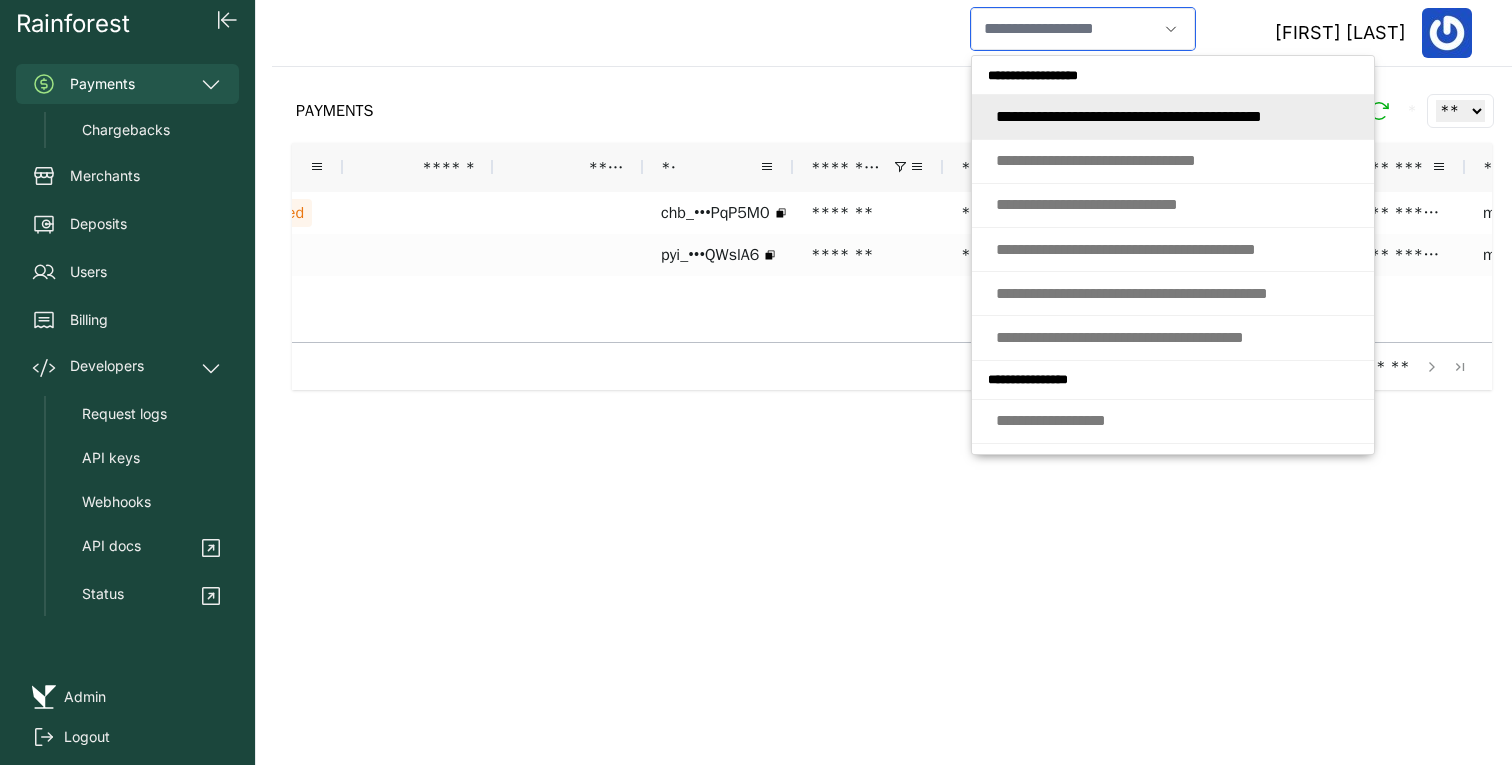click at bounding box center [1064, 29] 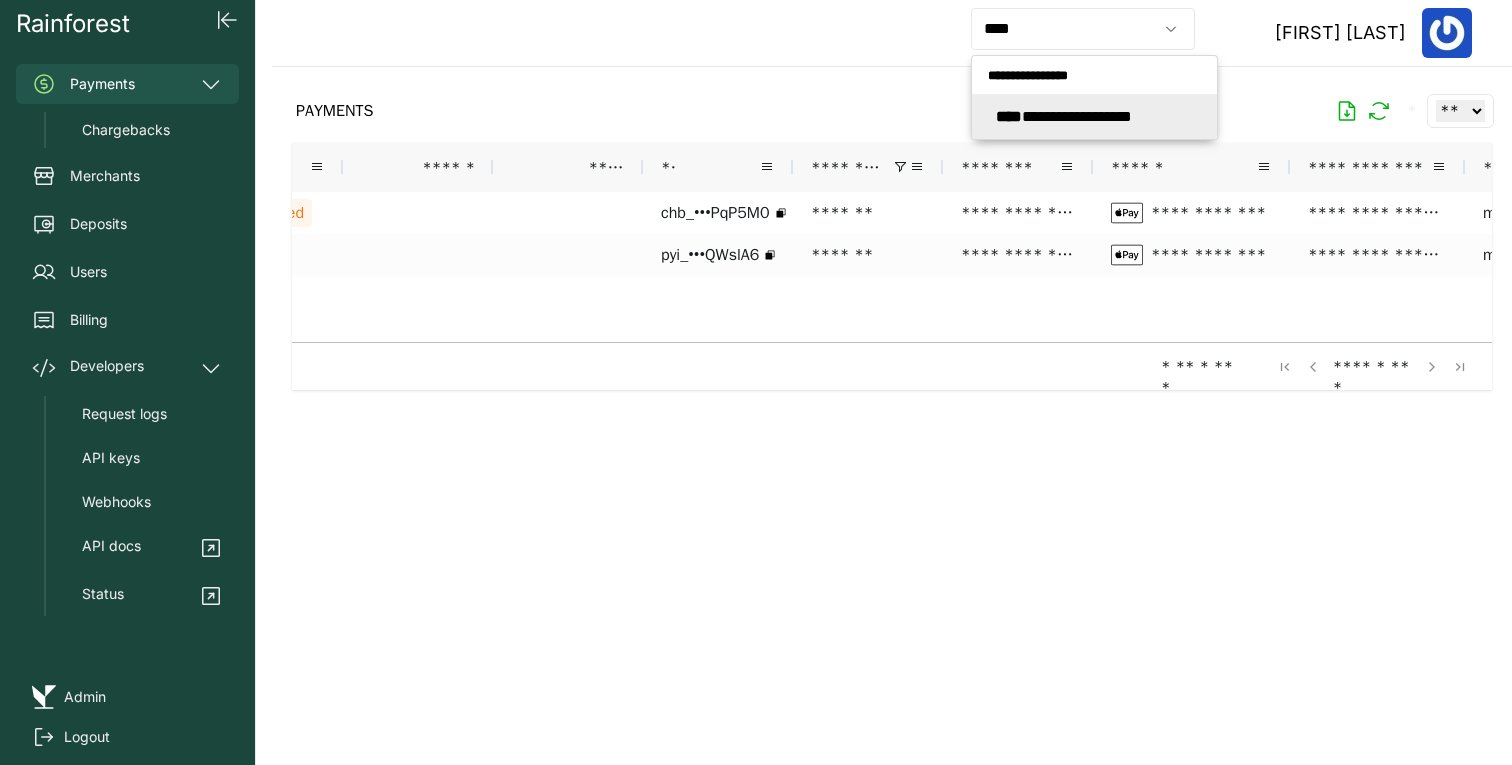 type on "**********" 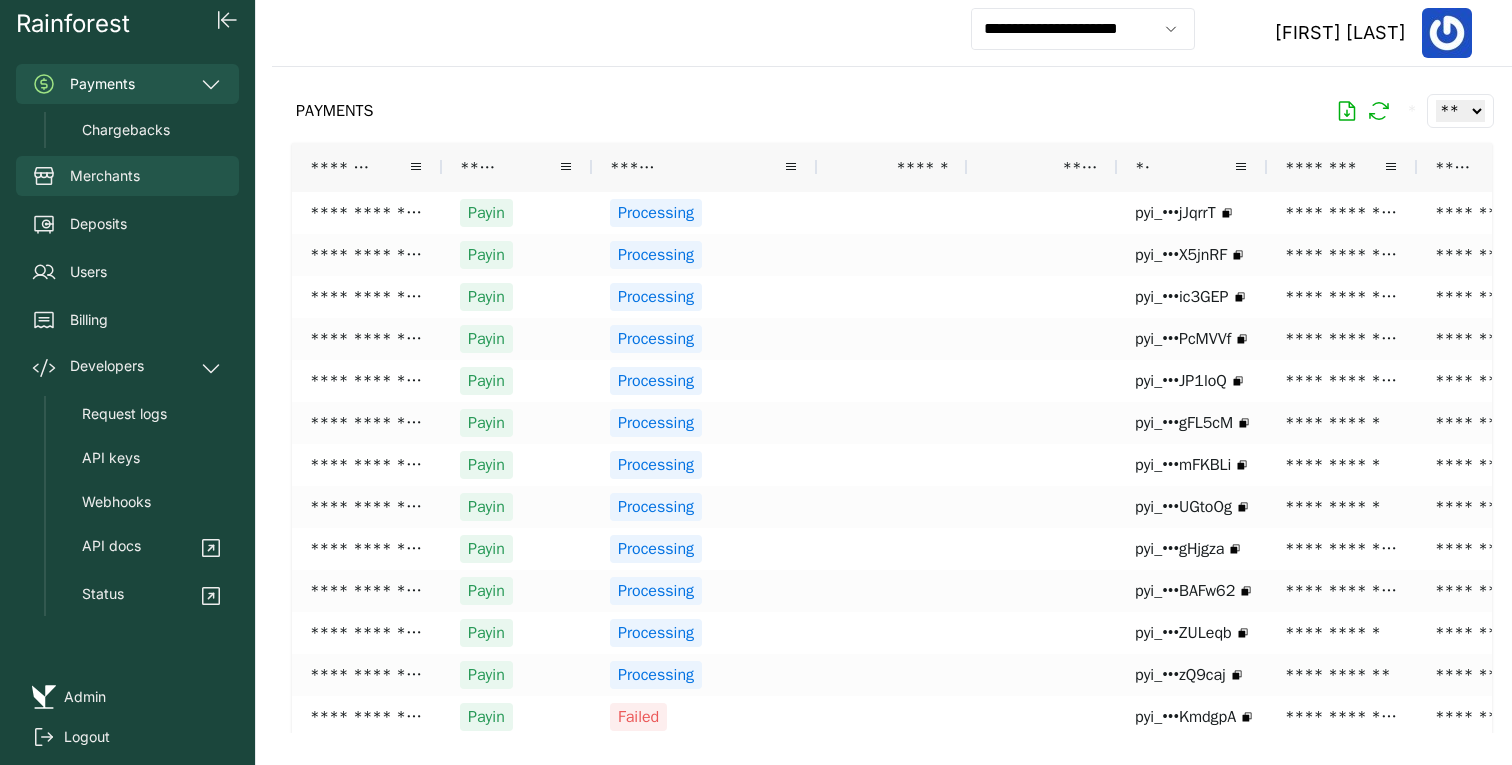 click on "Merchants" at bounding box center [127, 176] 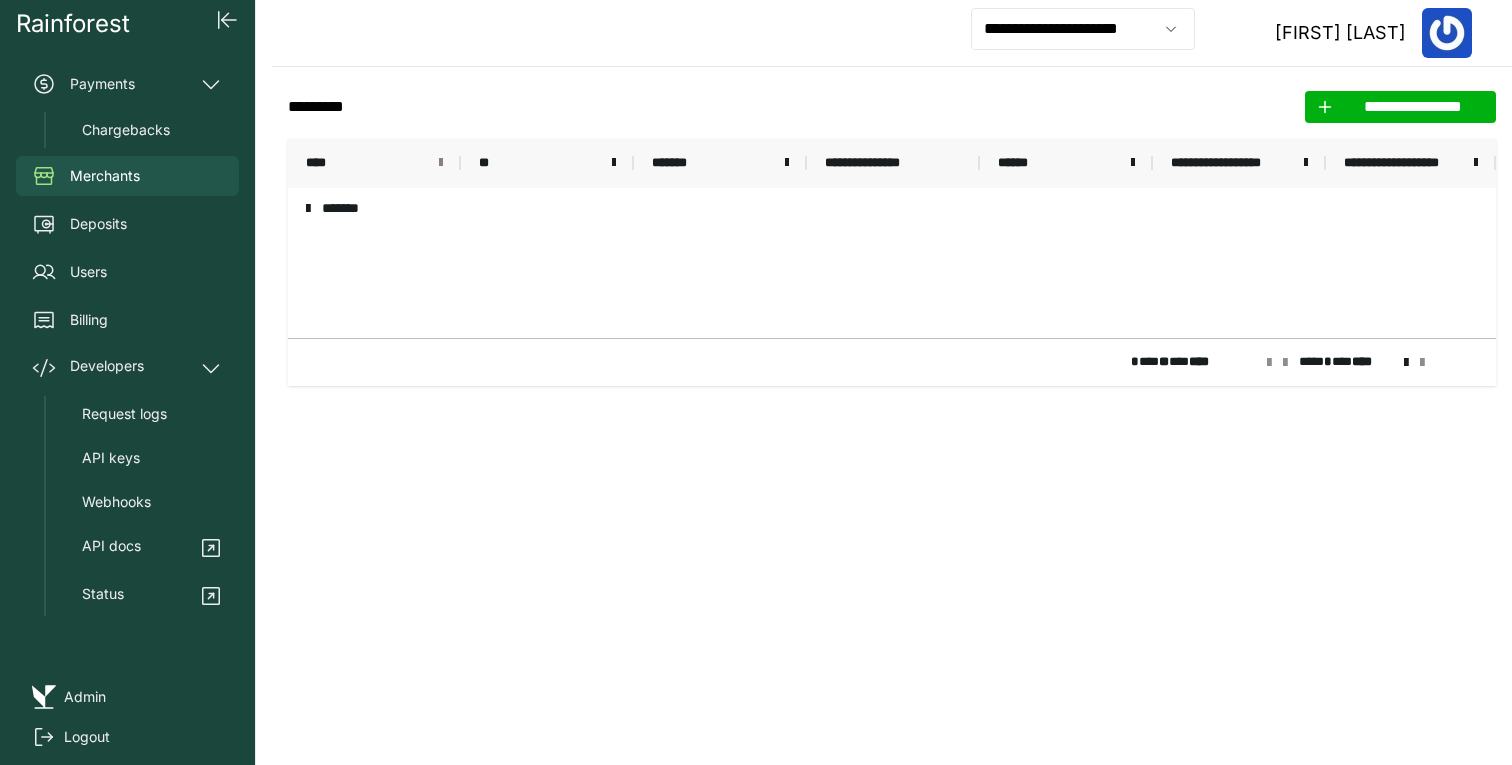 click at bounding box center [441, 163] 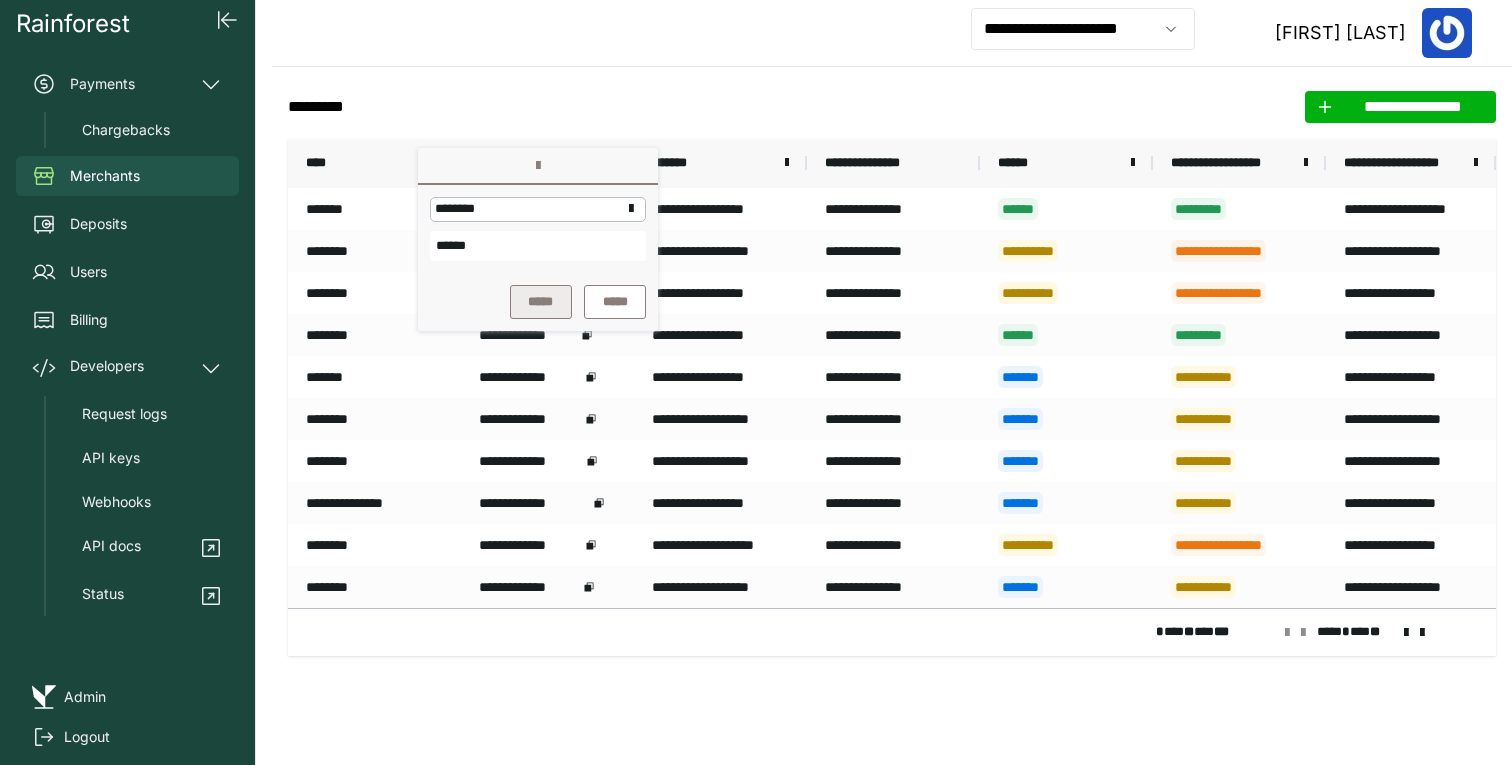 type on "******" 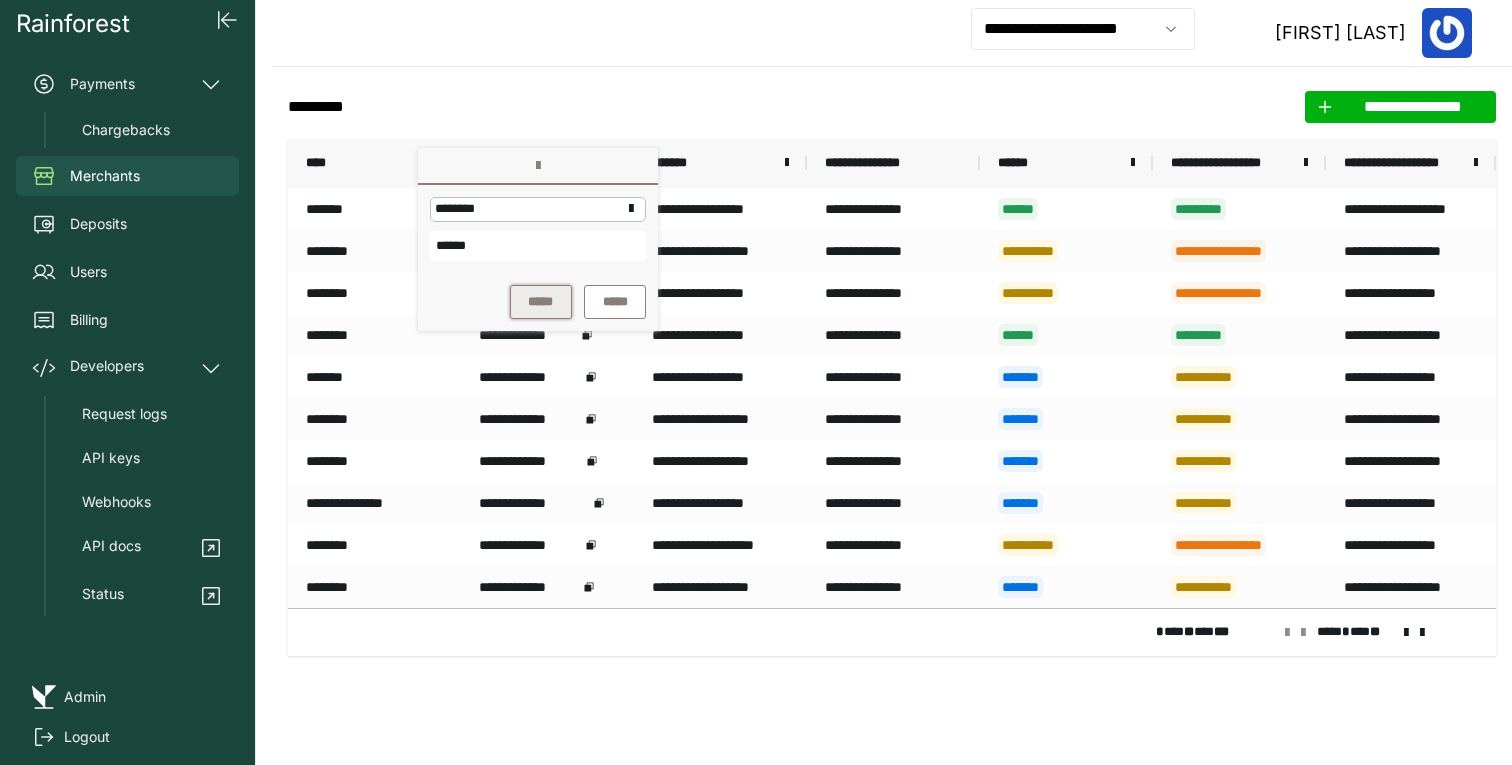 click on "*****" at bounding box center (541, 302) 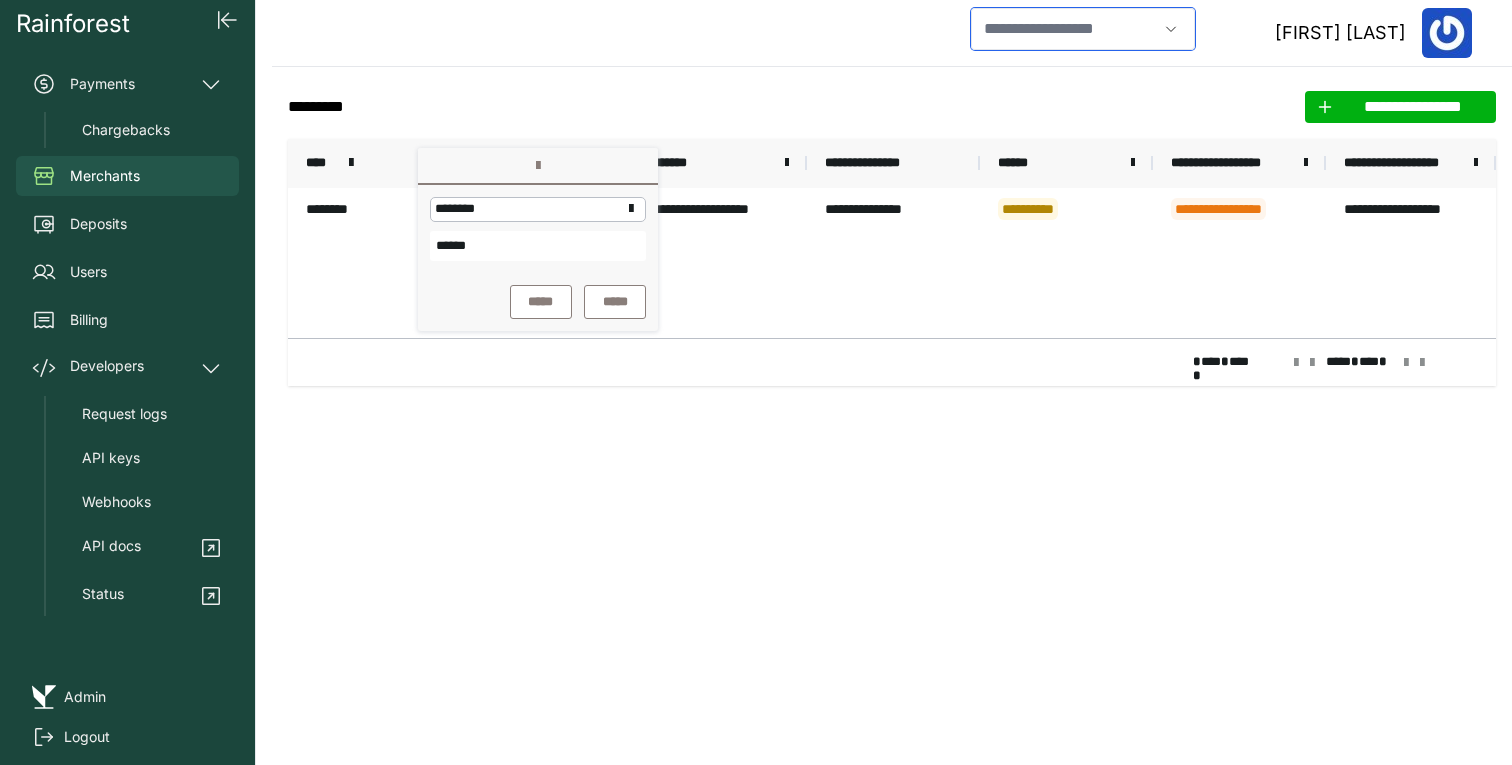 click at bounding box center (1064, 29) 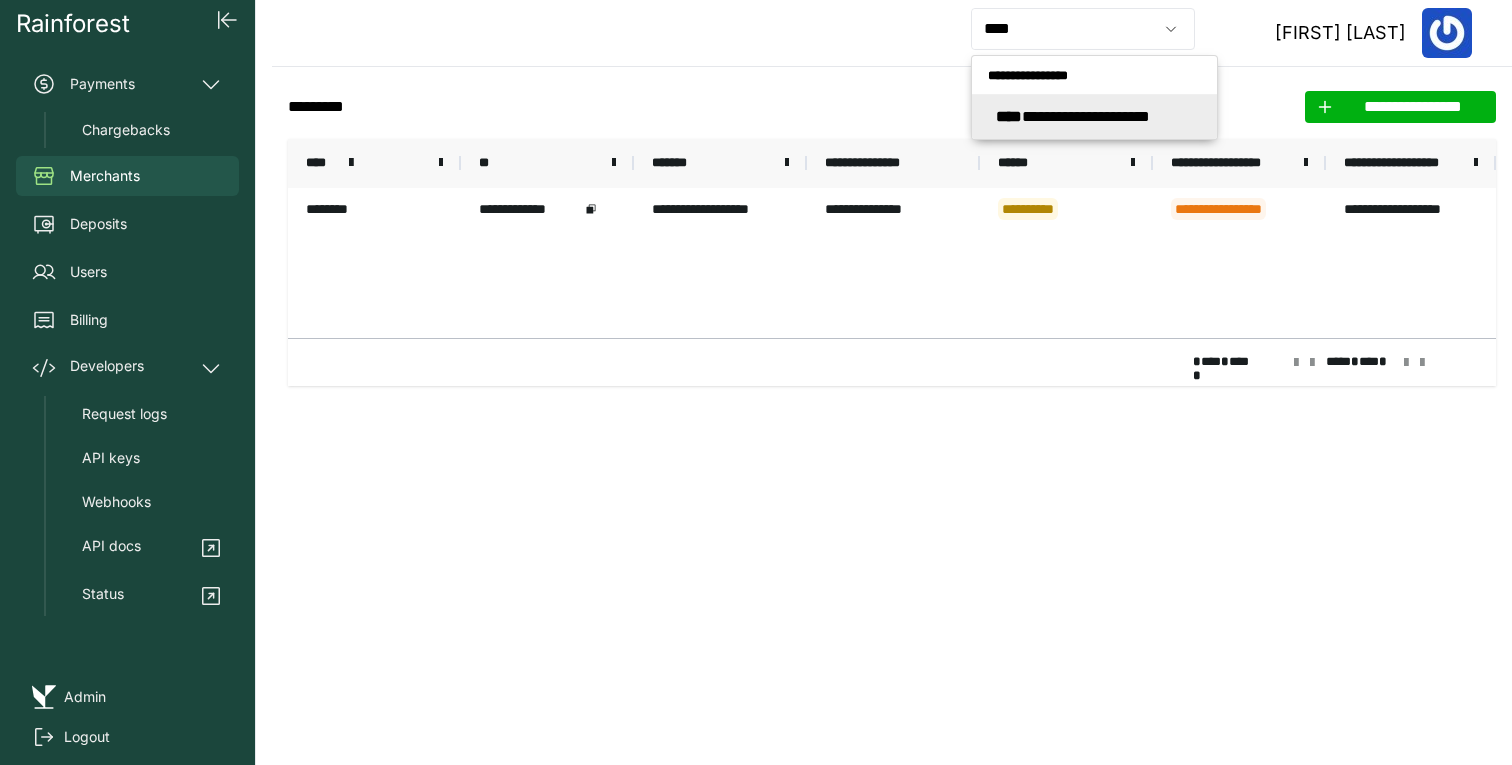 type on "**********" 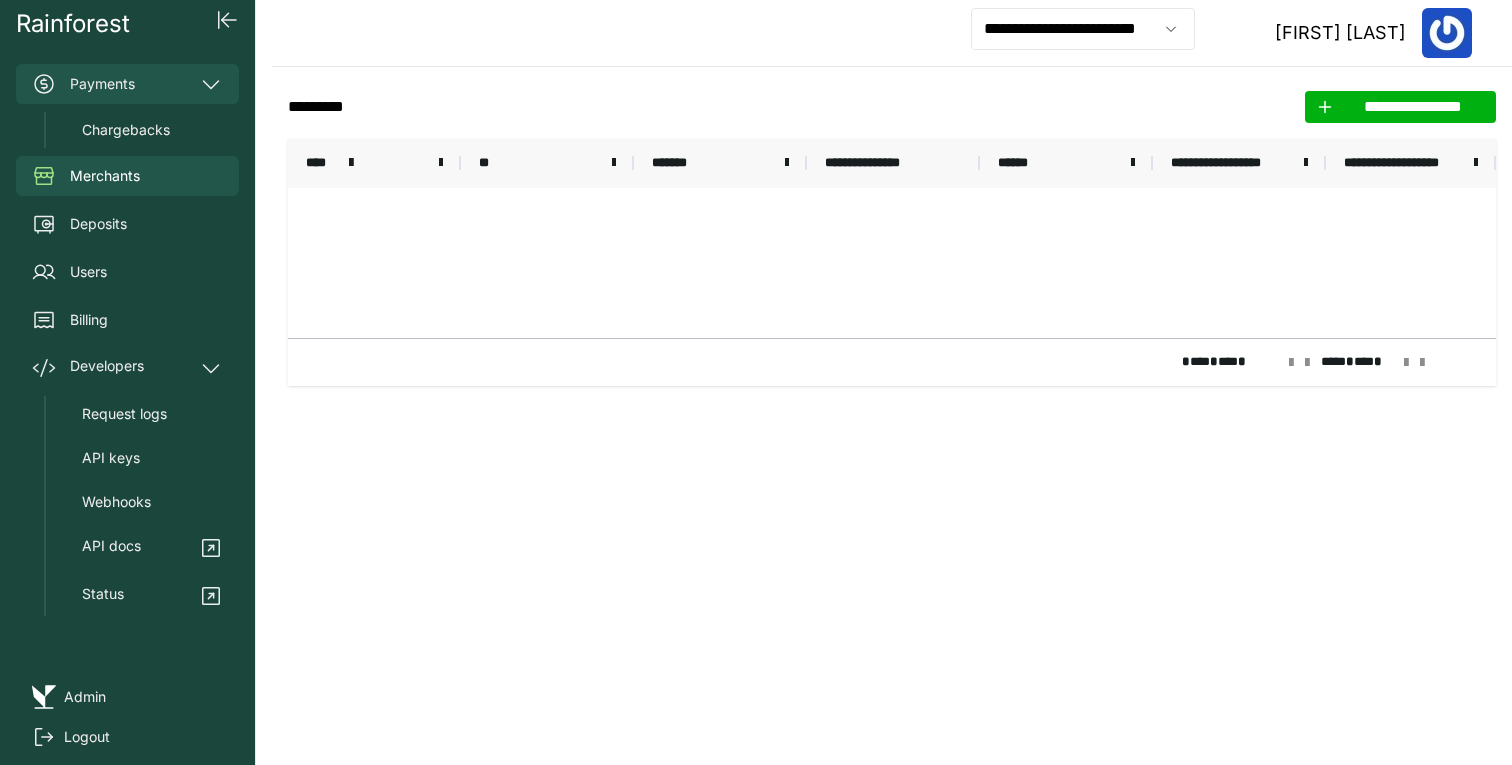 click on "Payments" at bounding box center [127, 84] 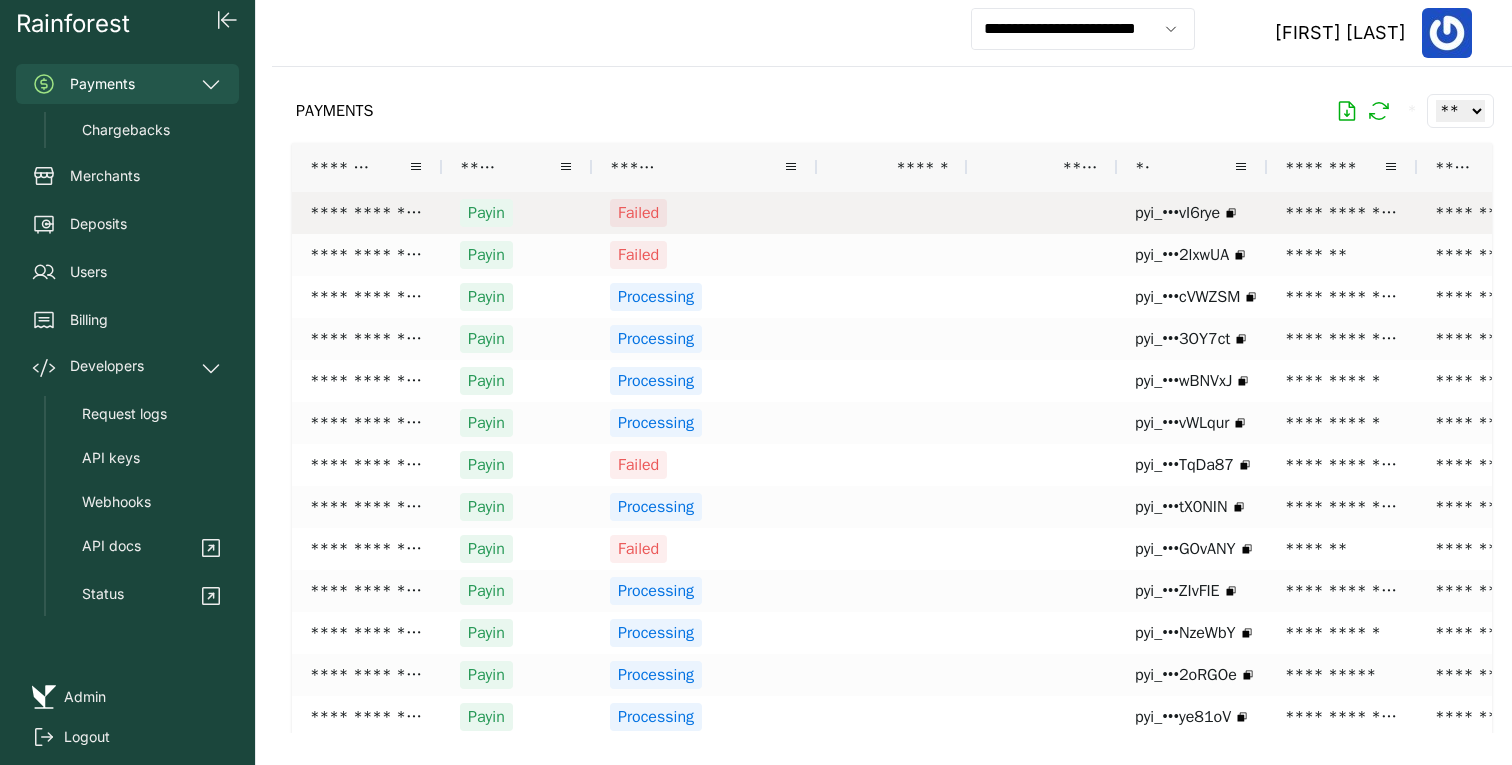 scroll, scrollTop: 0, scrollLeft: 235, axis: horizontal 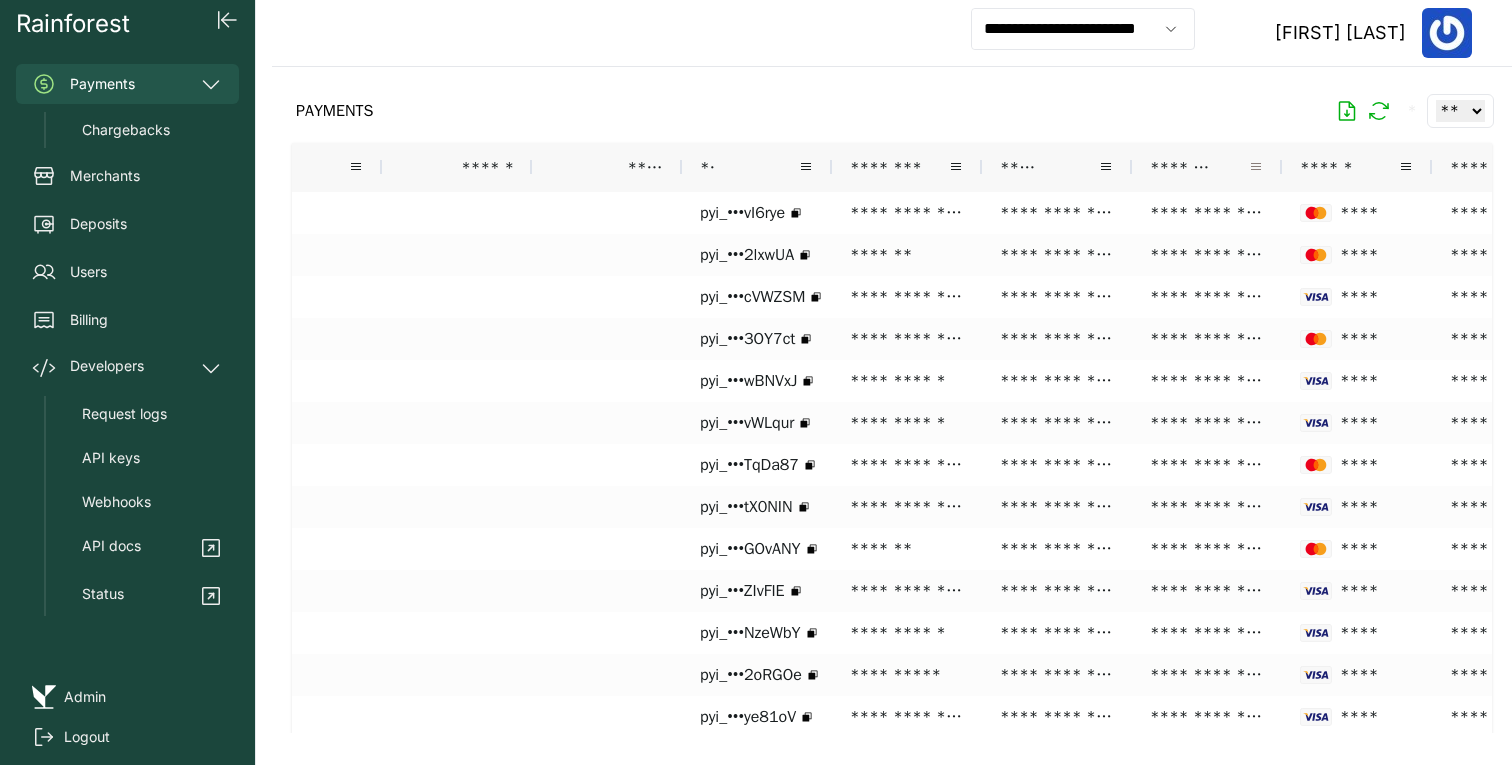 click at bounding box center [1256, 167] 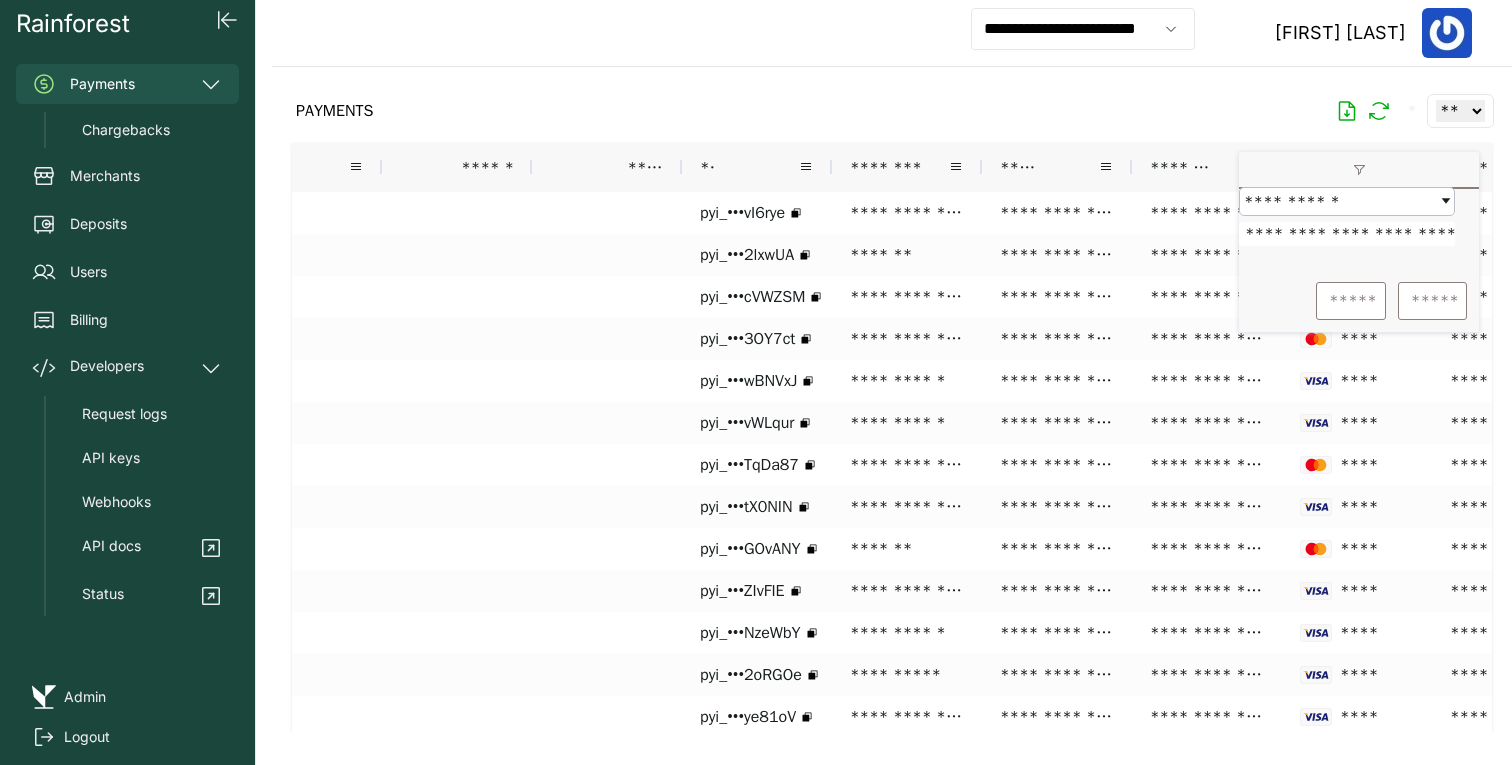 scroll, scrollTop: 0, scrollLeft: 111, axis: horizontal 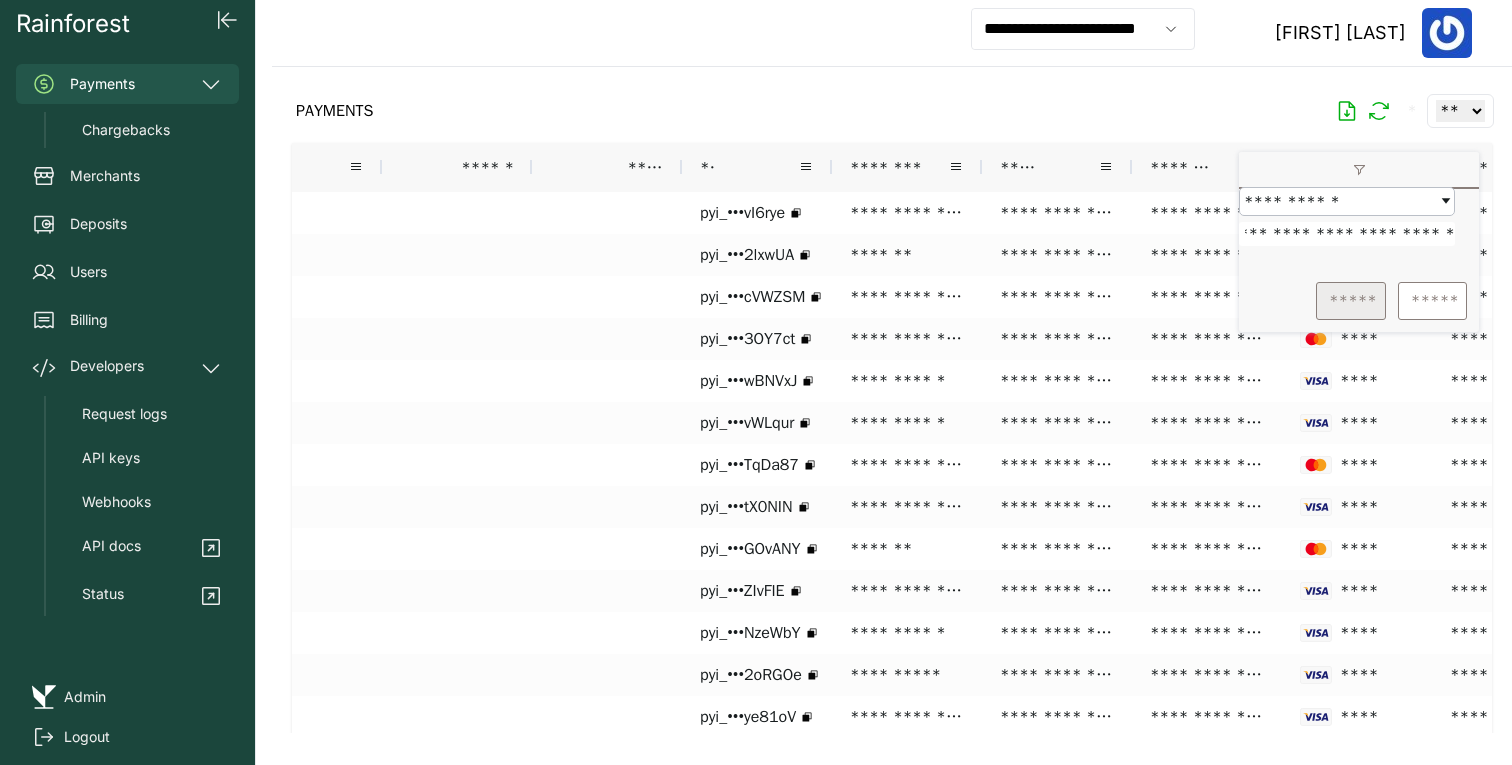 type on "**********" 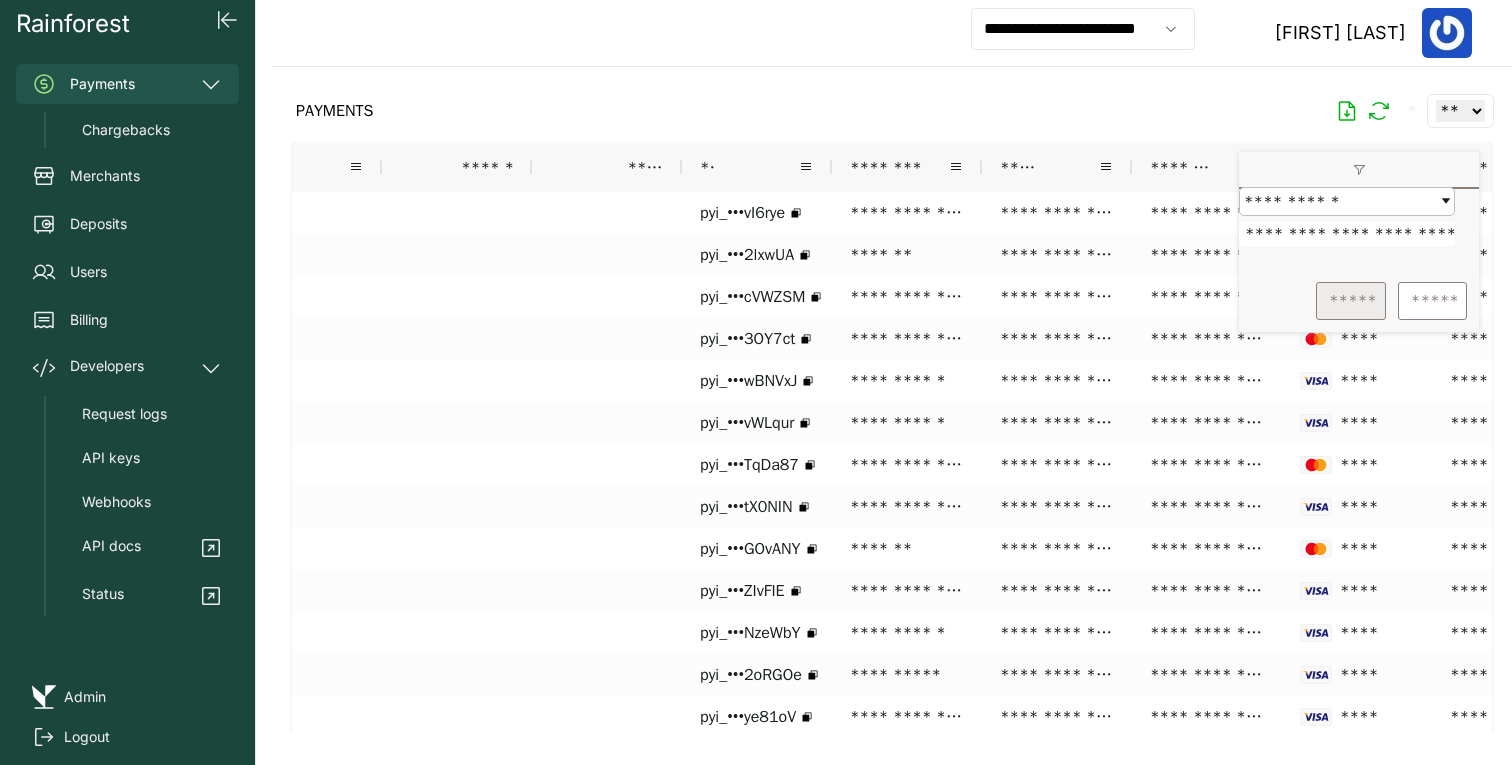 click on "*****" at bounding box center [1351, 301] 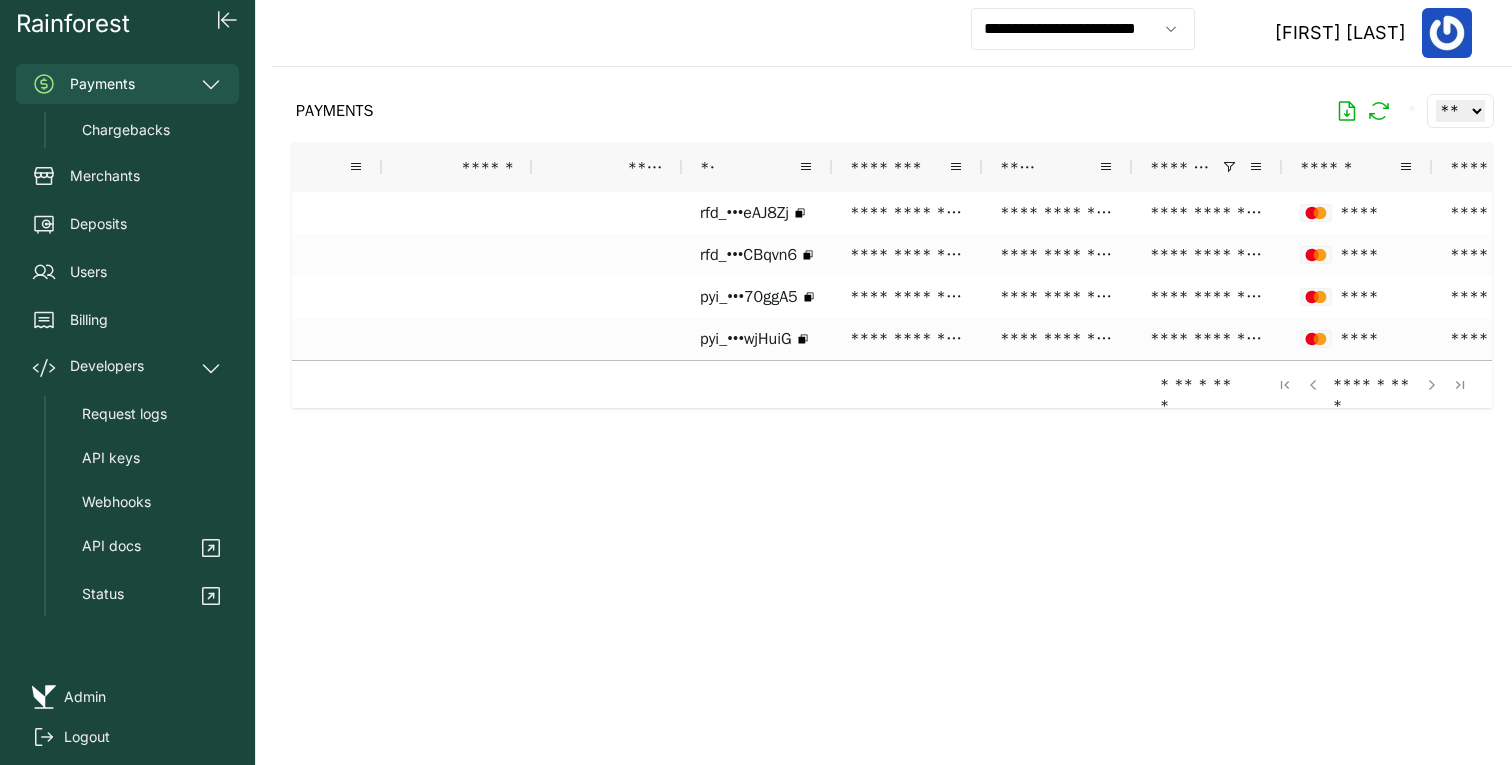 click on "PAYMENTS * ** ** ** ***" at bounding box center (892, 111) 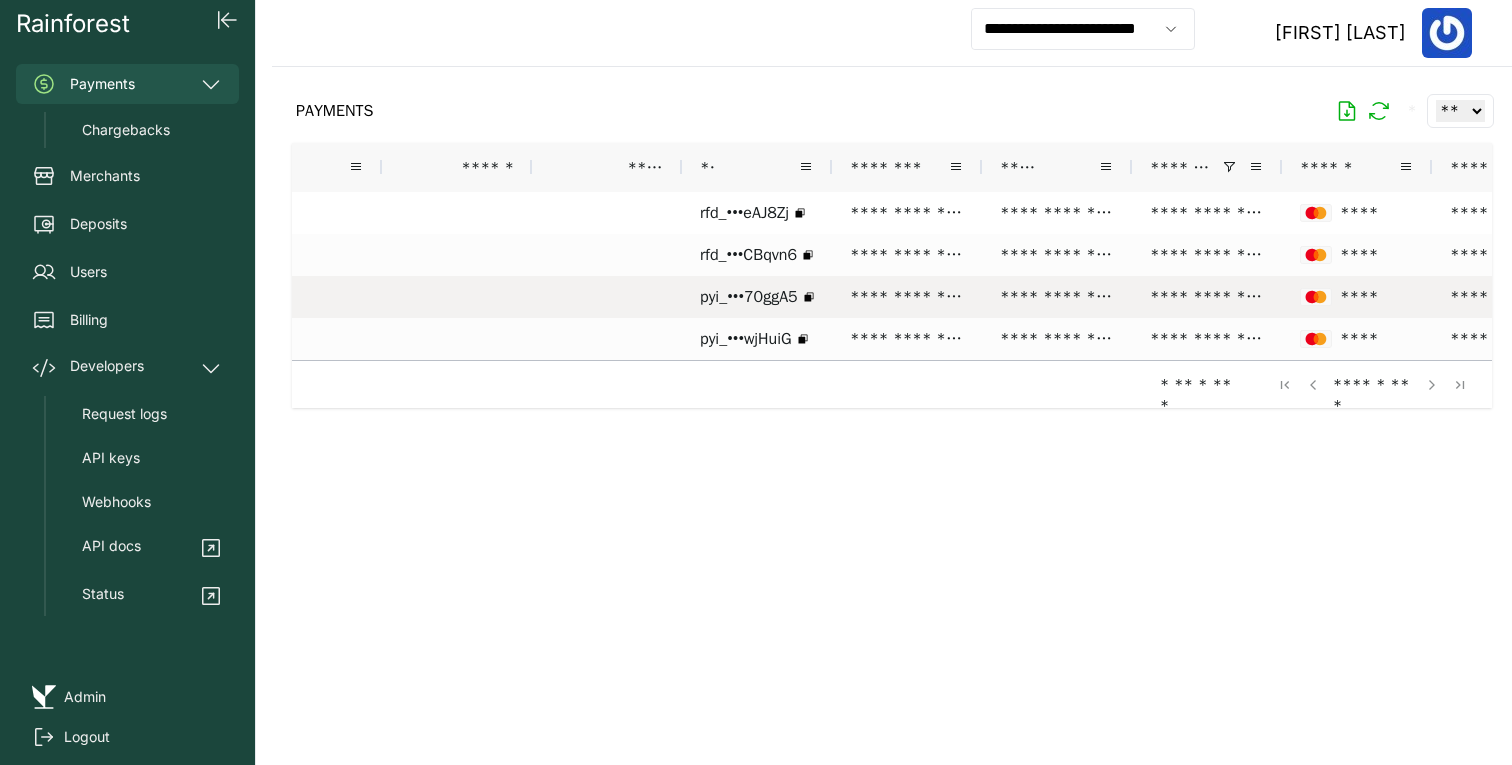 scroll, scrollTop: 0, scrollLeft: 248, axis: horizontal 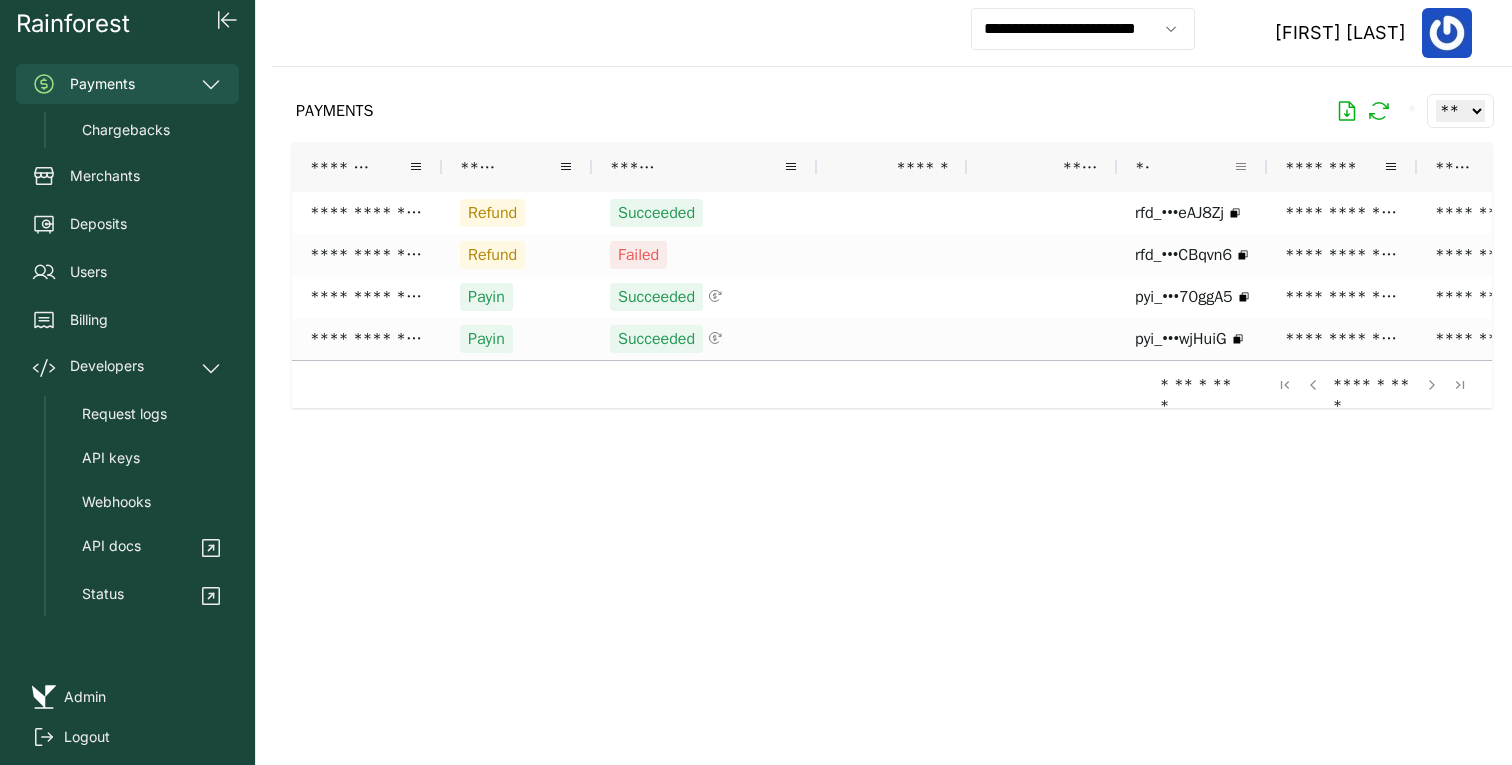 click at bounding box center [1241, 167] 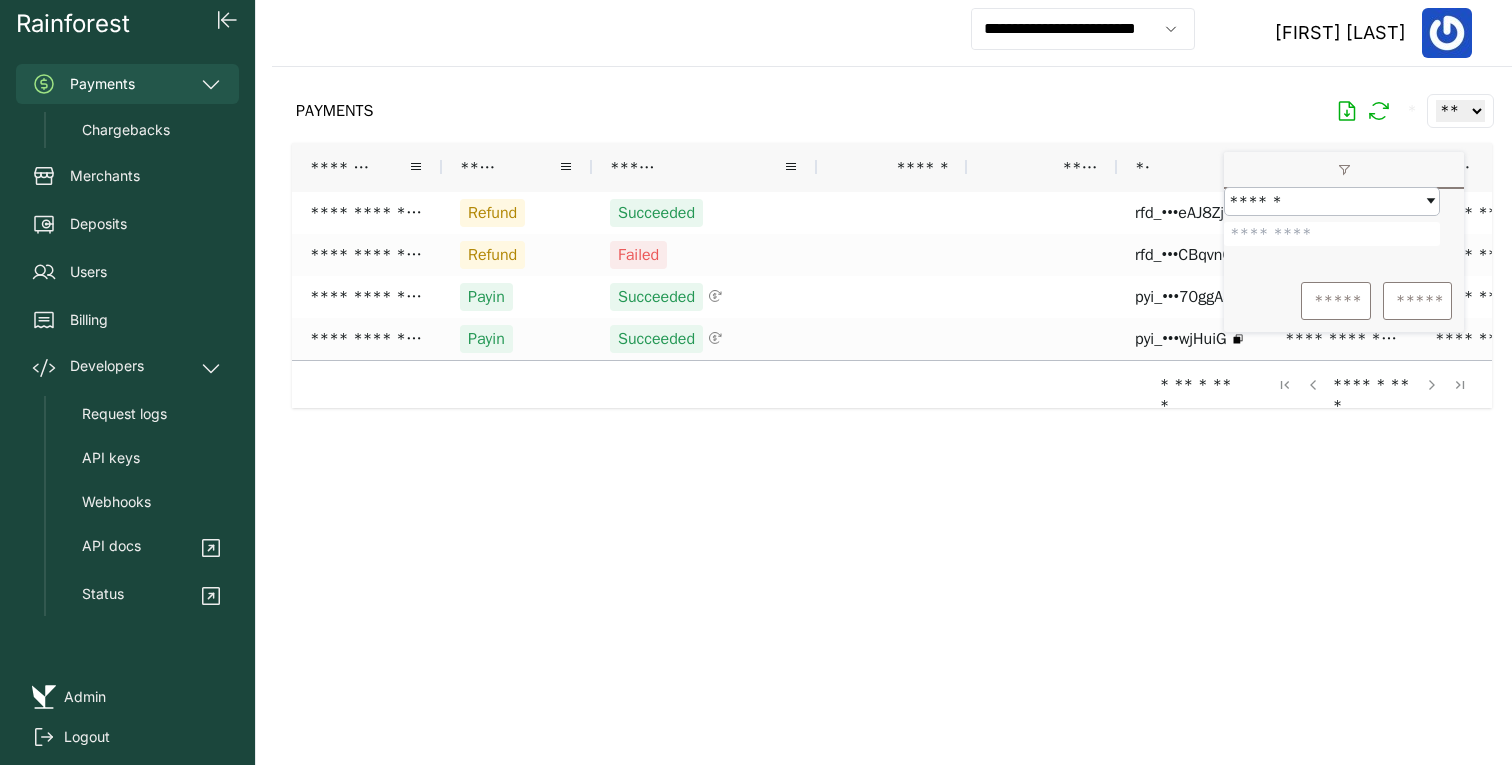 click at bounding box center (1332, 234) 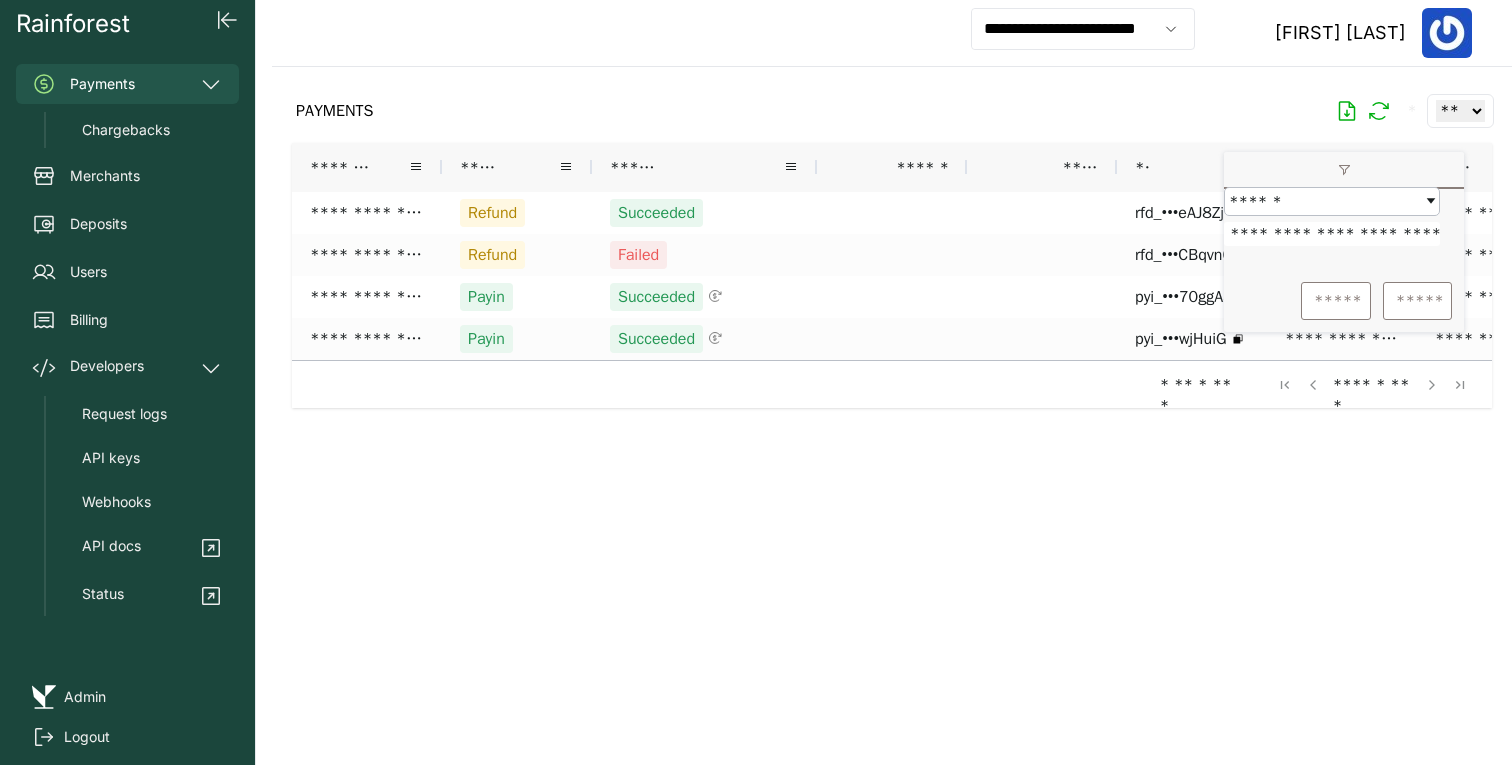 scroll, scrollTop: 0, scrollLeft: 6, axis: horizontal 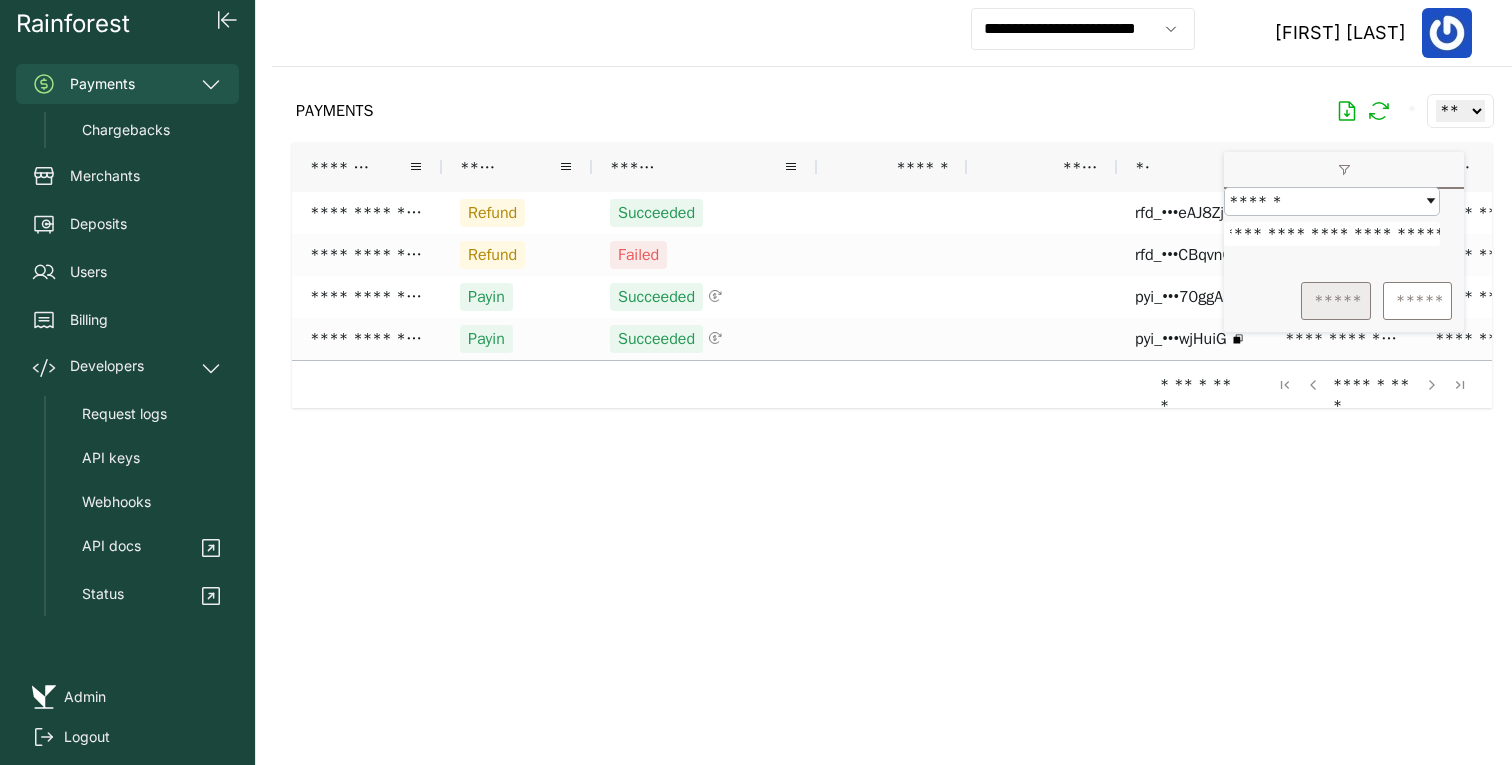 type on "**********" 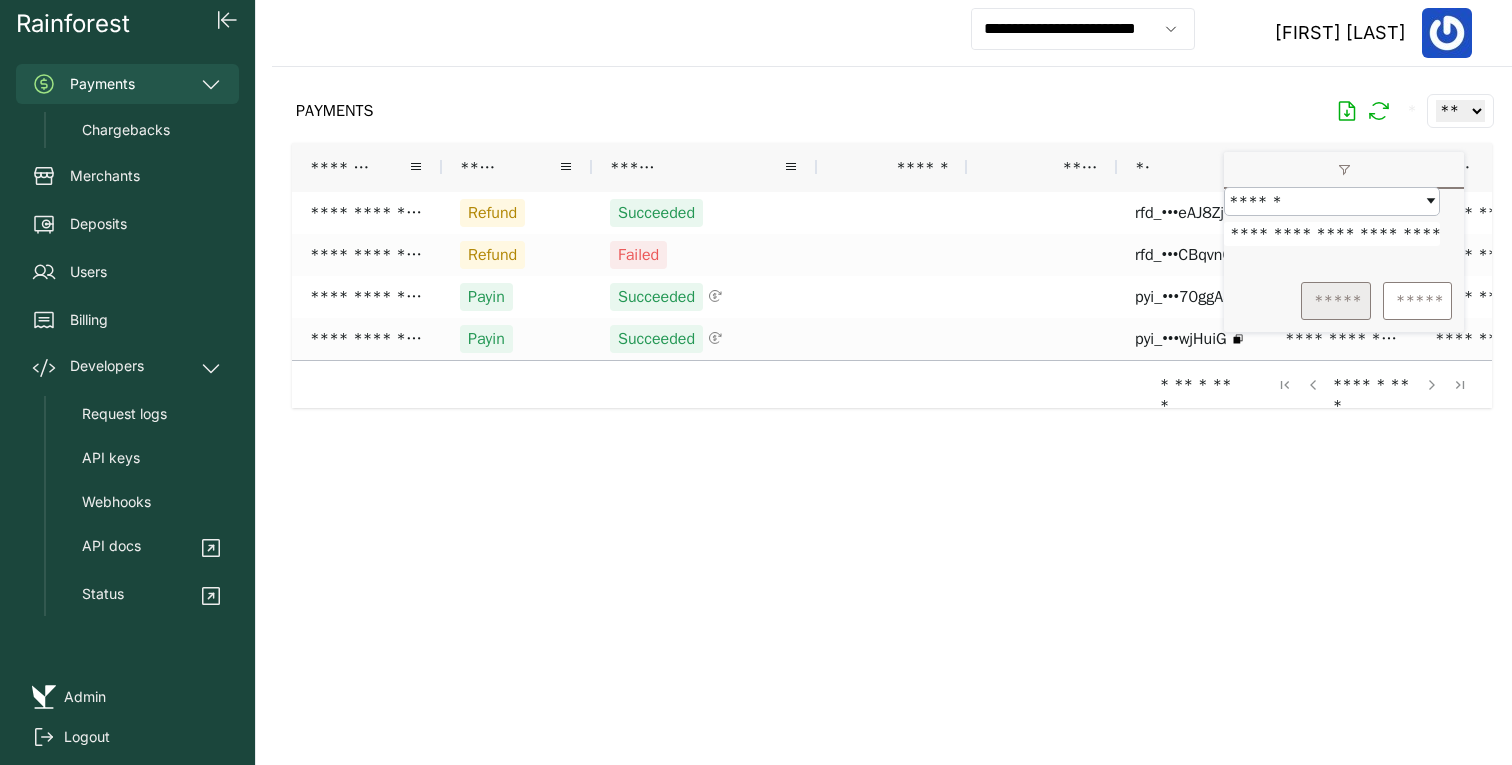 click on "*****" at bounding box center [1336, 301] 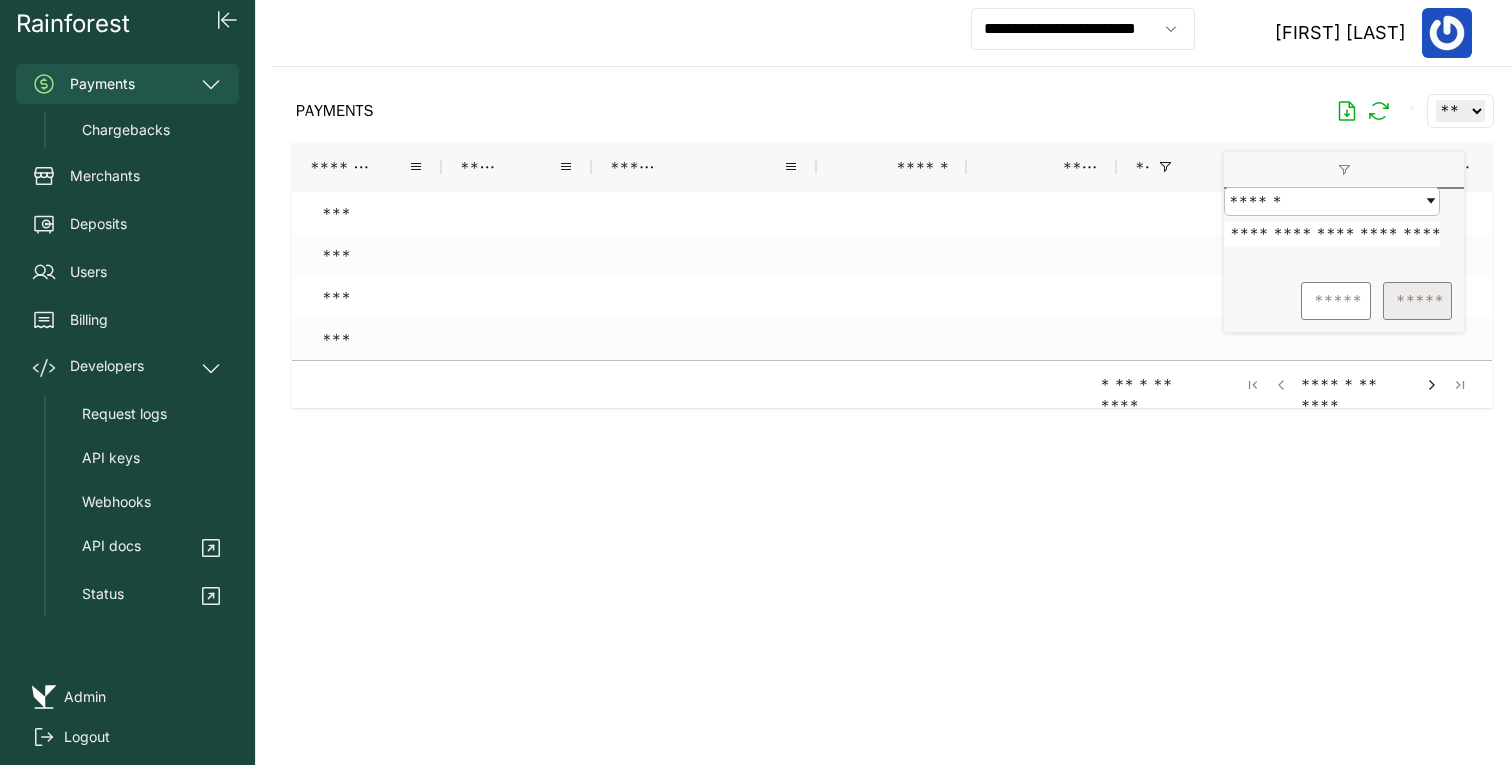 click on "*****" at bounding box center [1417, 301] 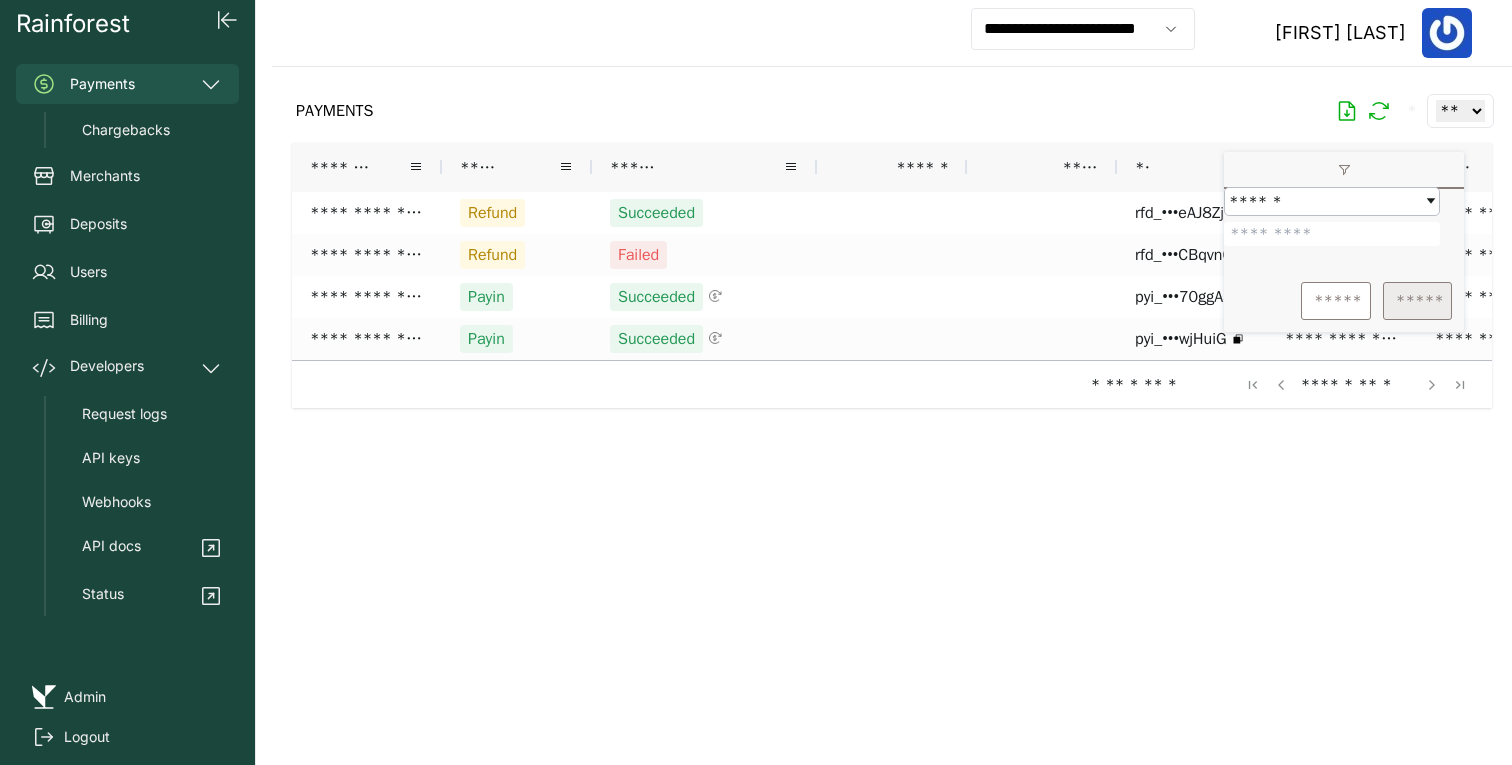 click on "*****" at bounding box center (1417, 301) 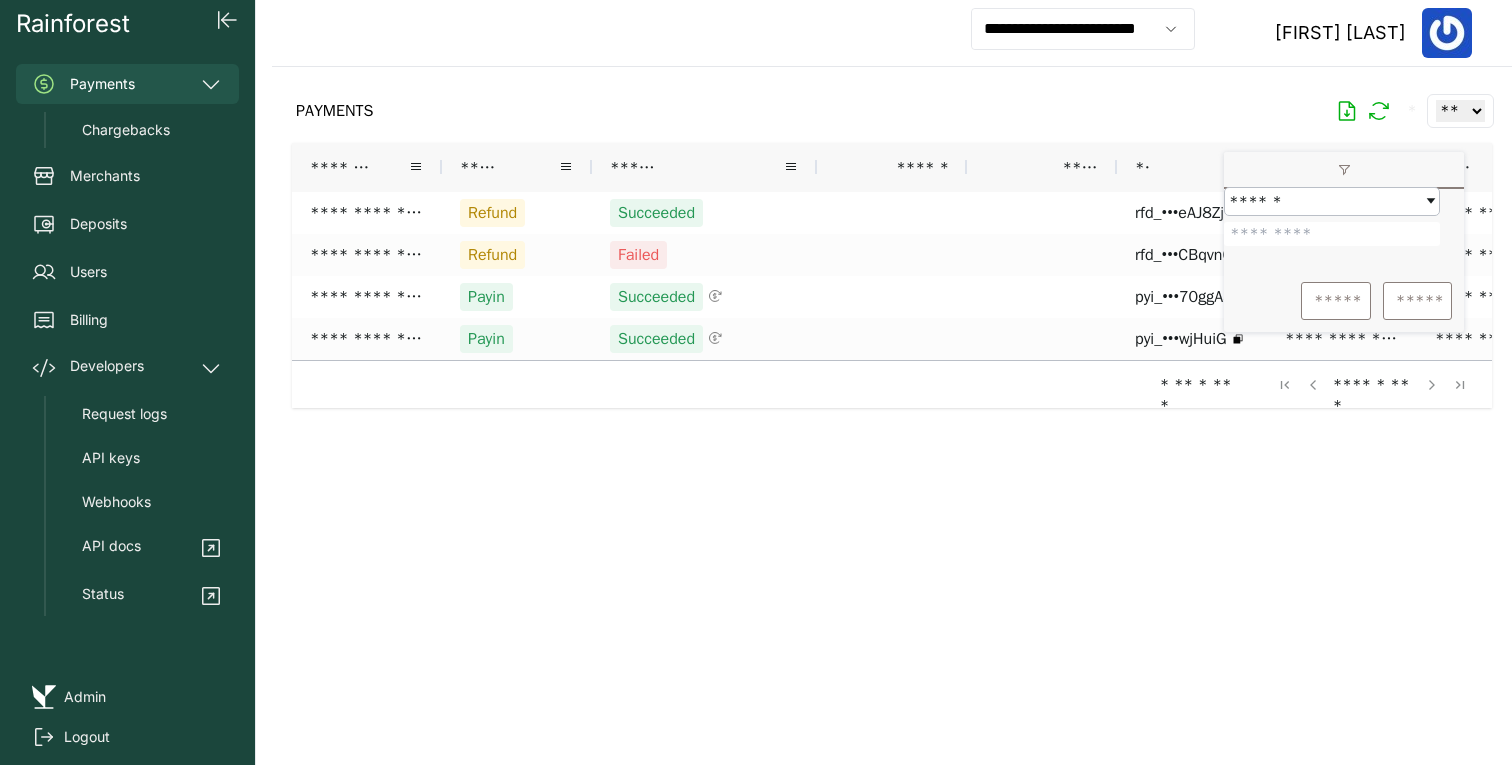 click at bounding box center [892, 400] 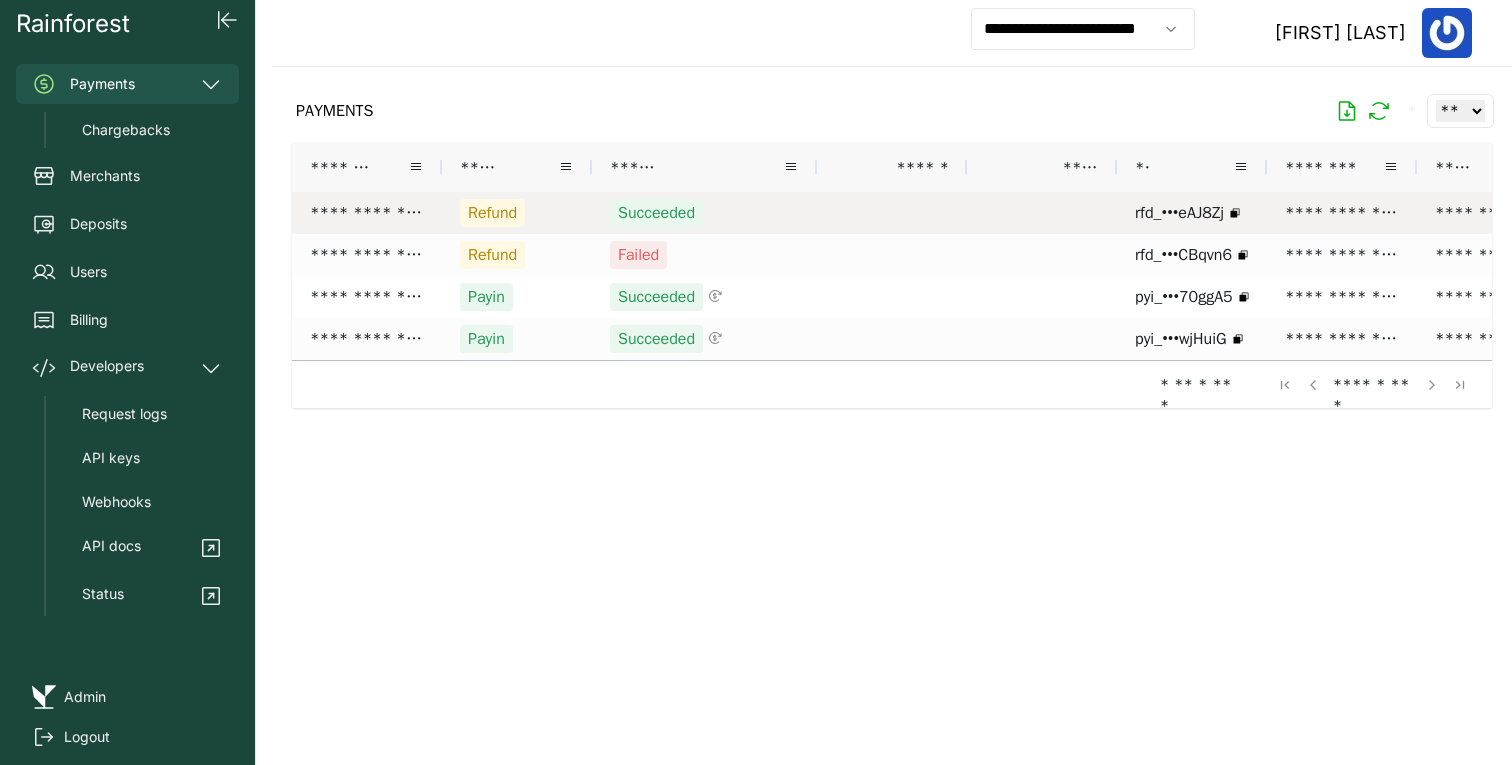scroll, scrollTop: 0, scrollLeft: 62, axis: horizontal 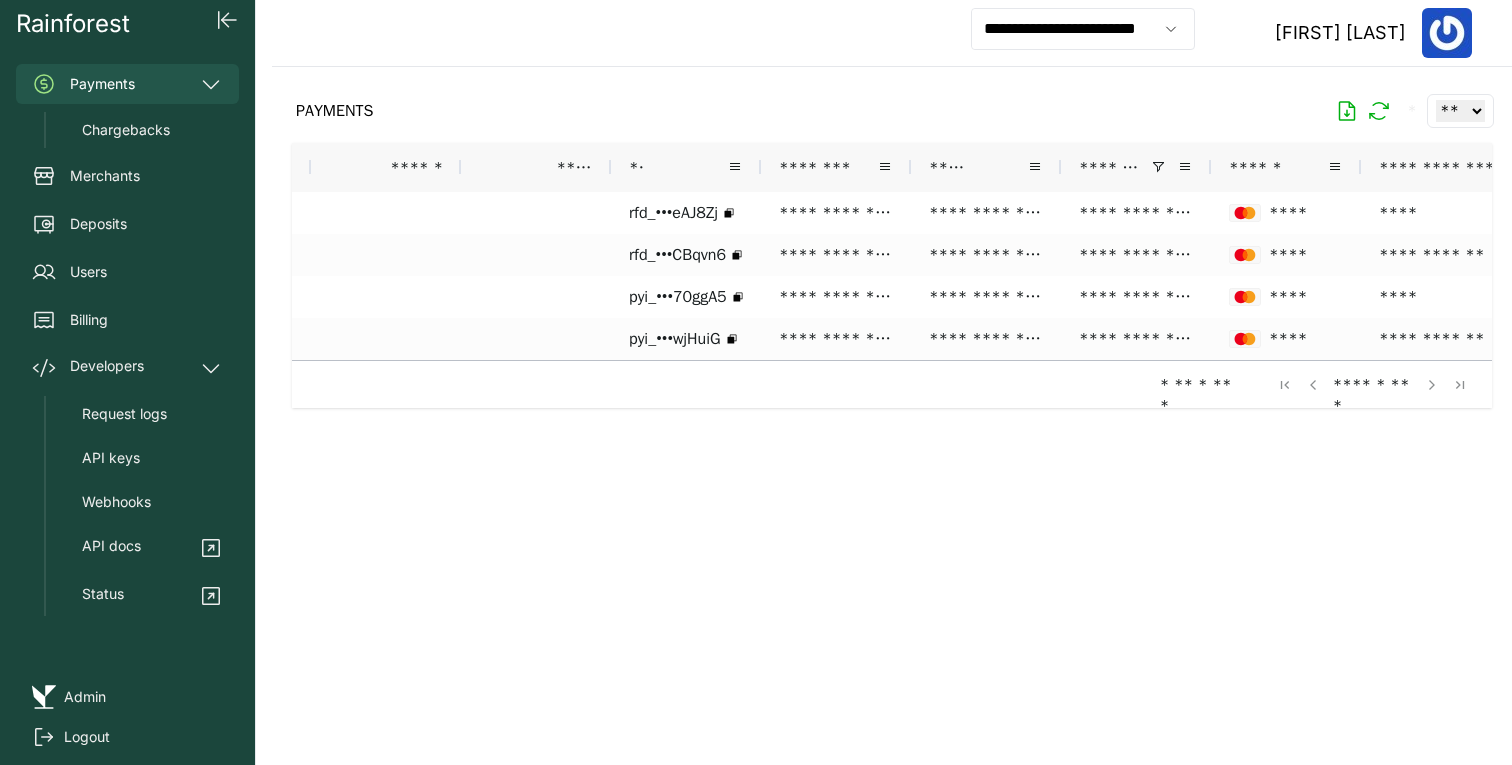 click on "********" at bounding box center [1136, 167] 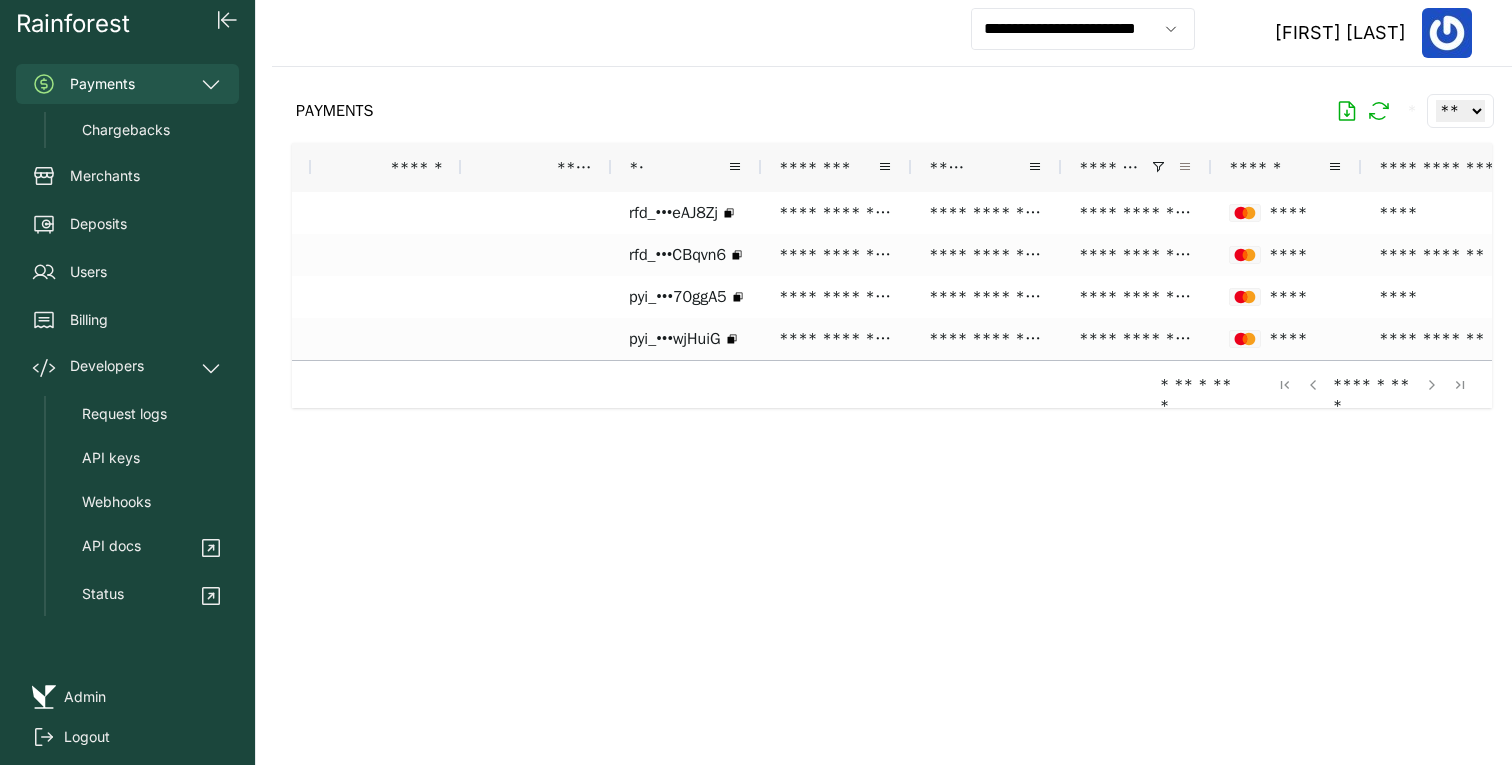 click at bounding box center (1185, 167) 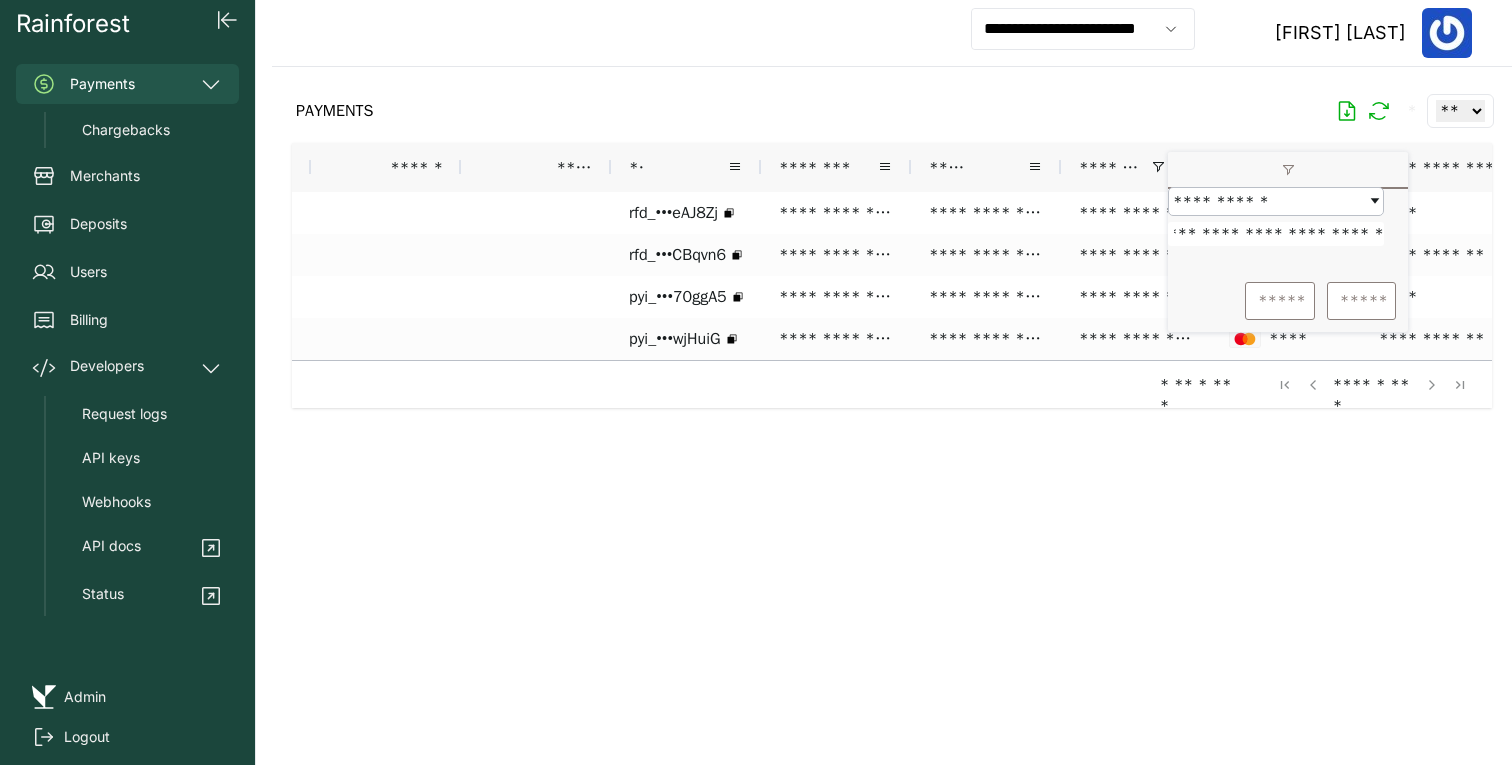click on "**********" at bounding box center [1276, 234] 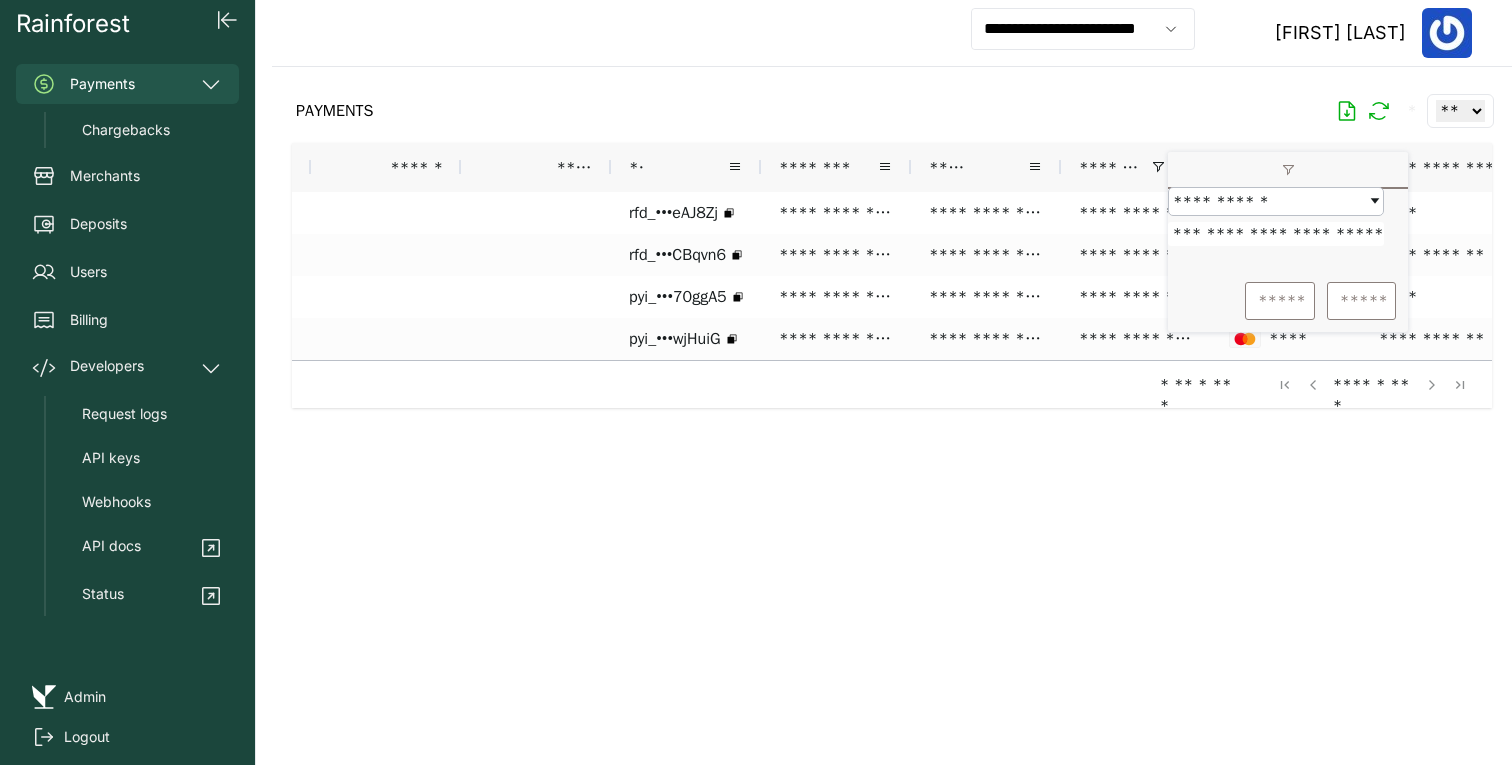 scroll, scrollTop: 0, scrollLeft: 6, axis: horizontal 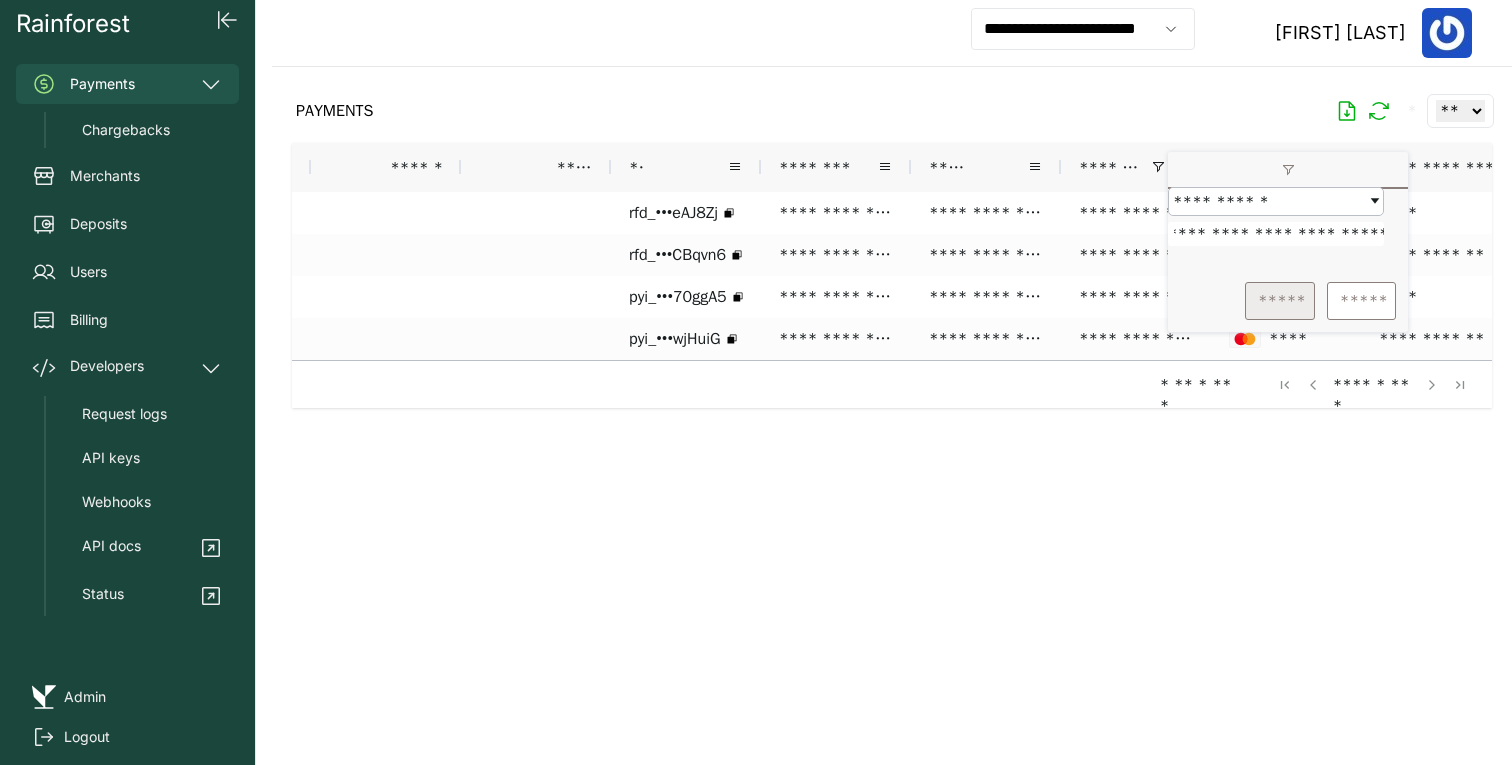 type on "**********" 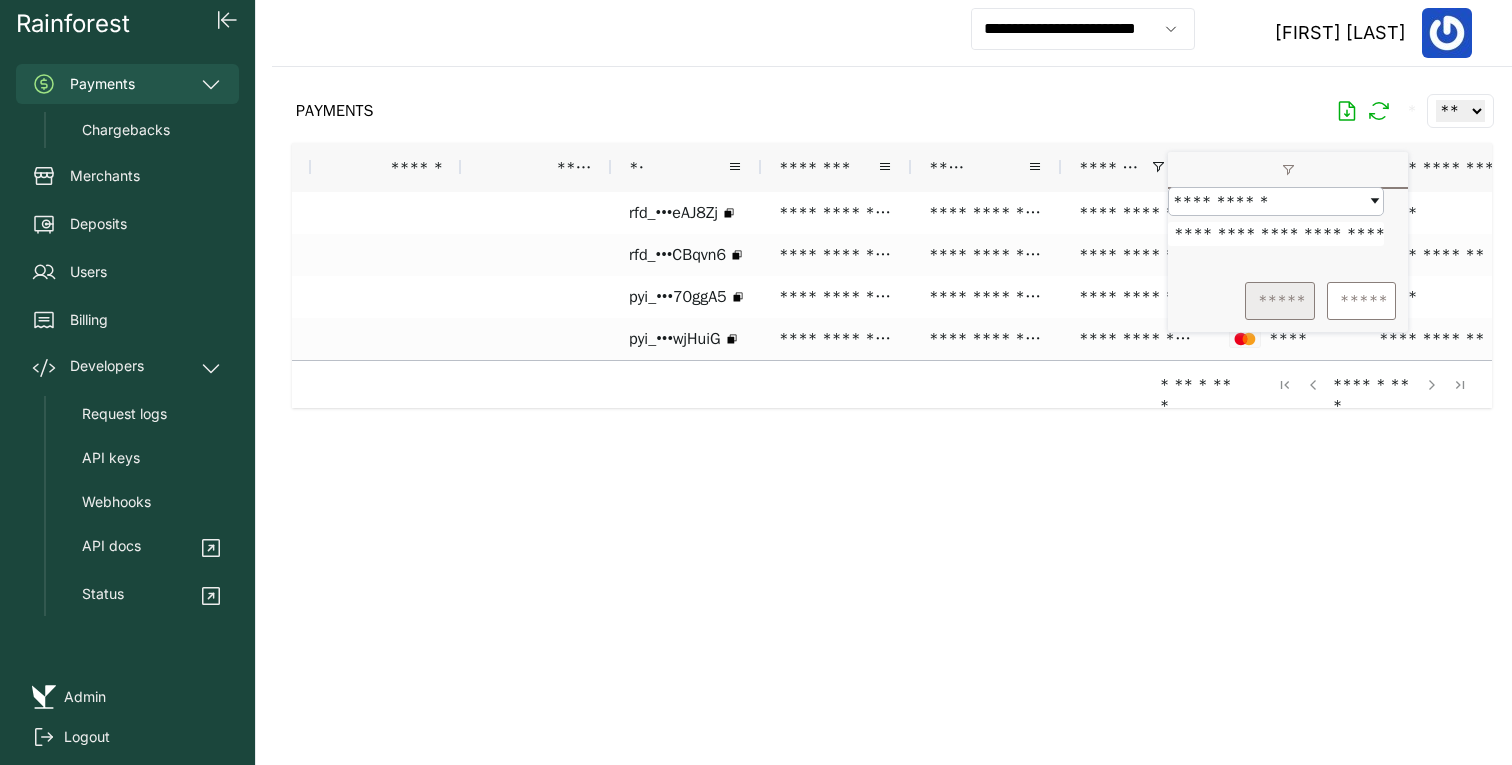 click on "*****" at bounding box center [1280, 301] 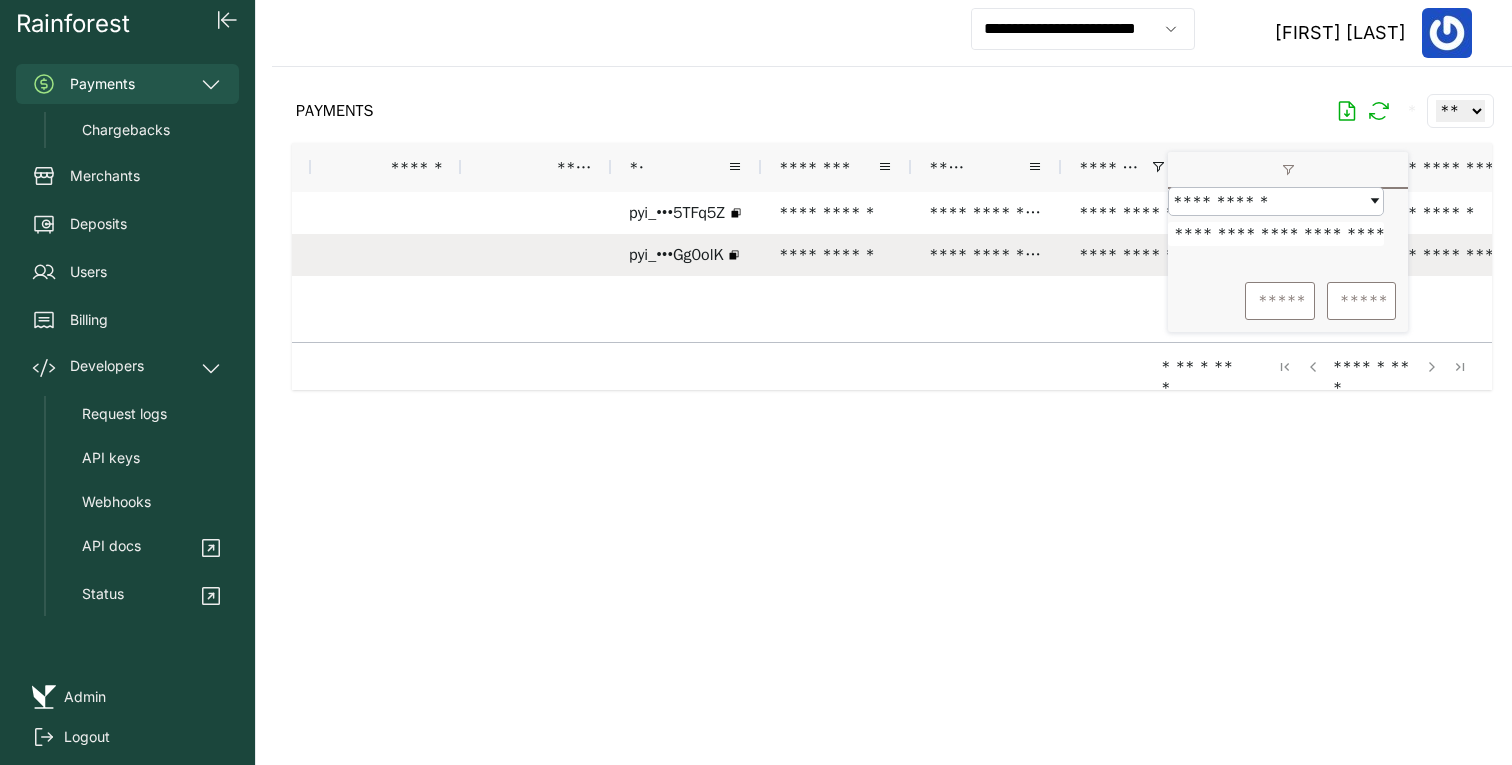 scroll, scrollTop: 0, scrollLeft: 312, axis: horizontal 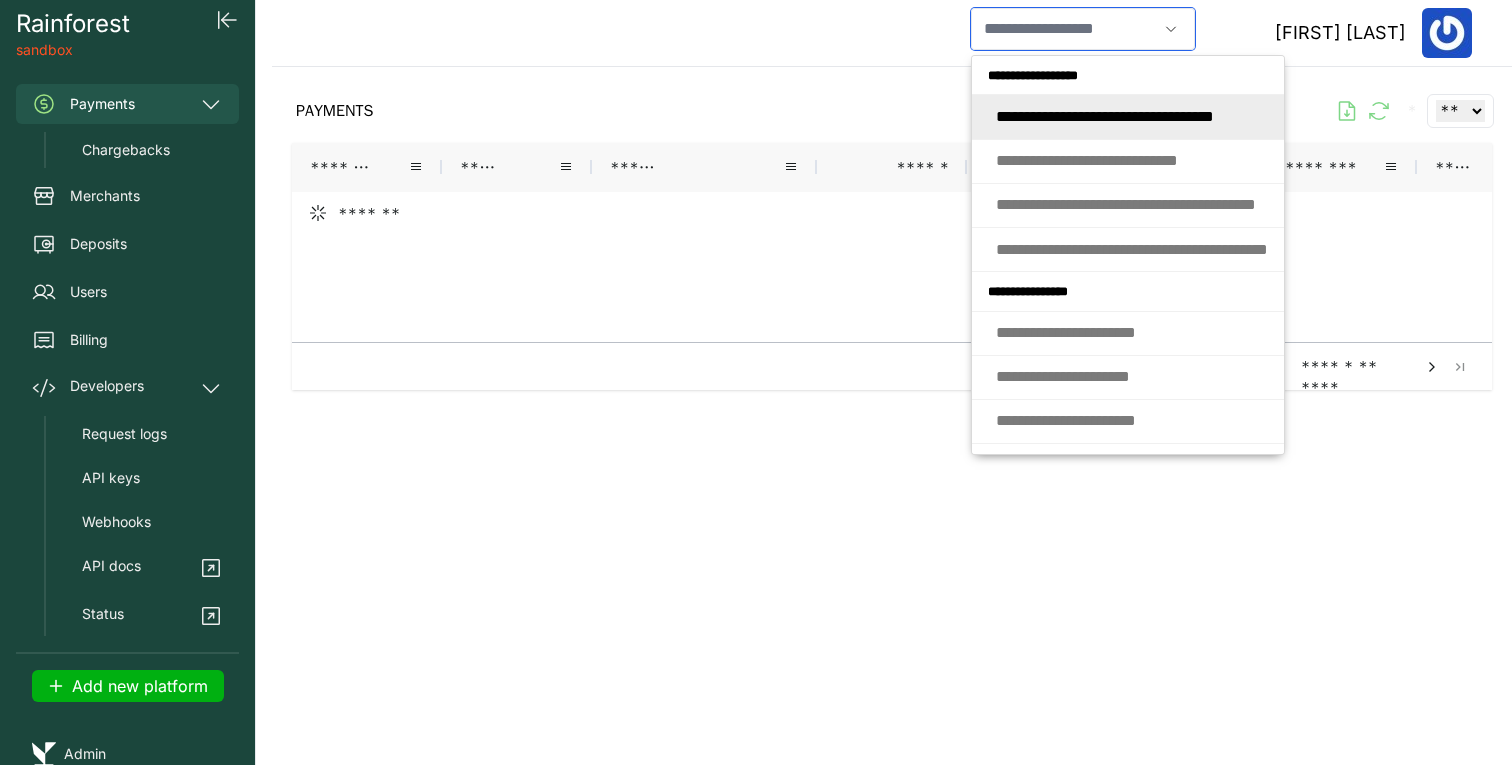 click at bounding box center (1064, 29) 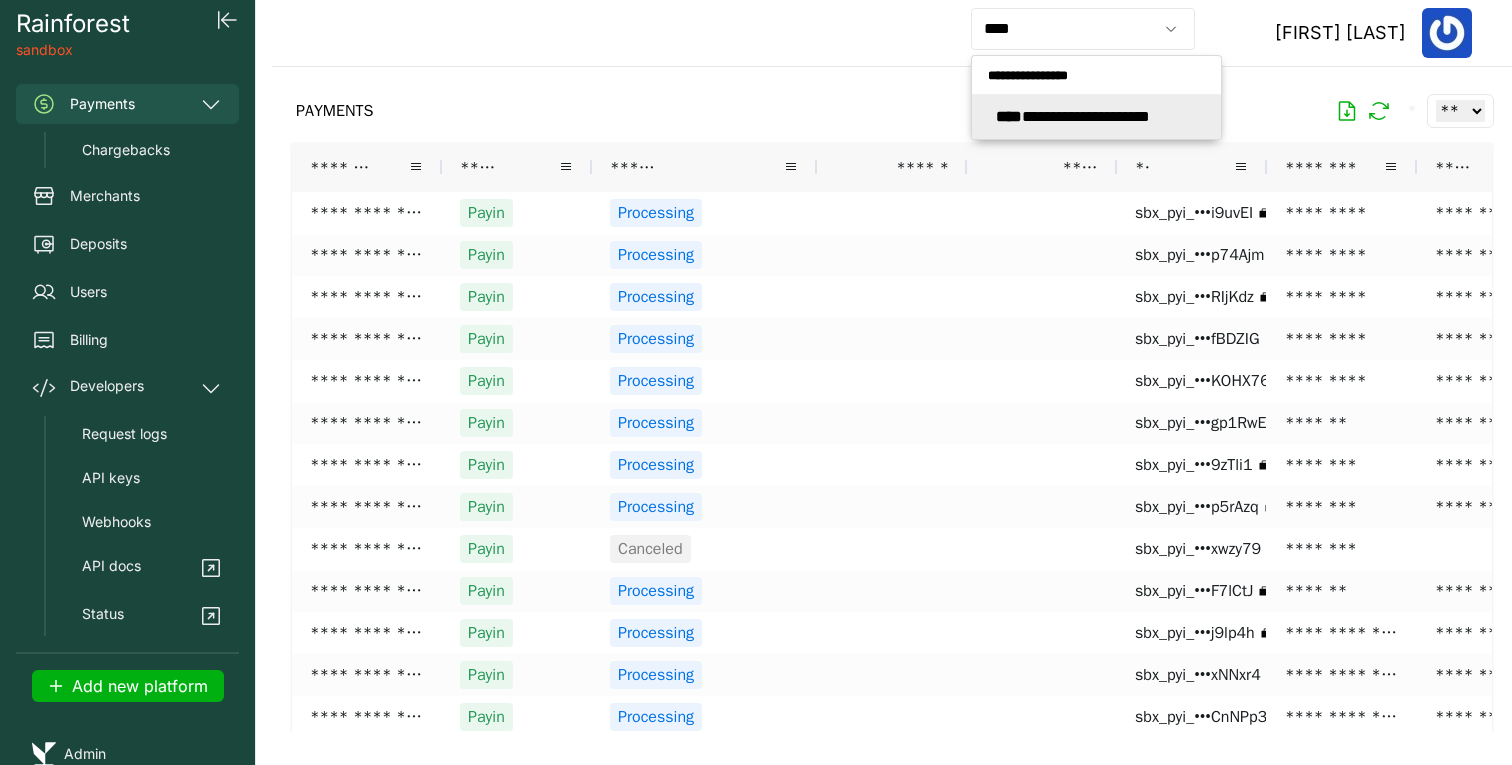 type on "**********" 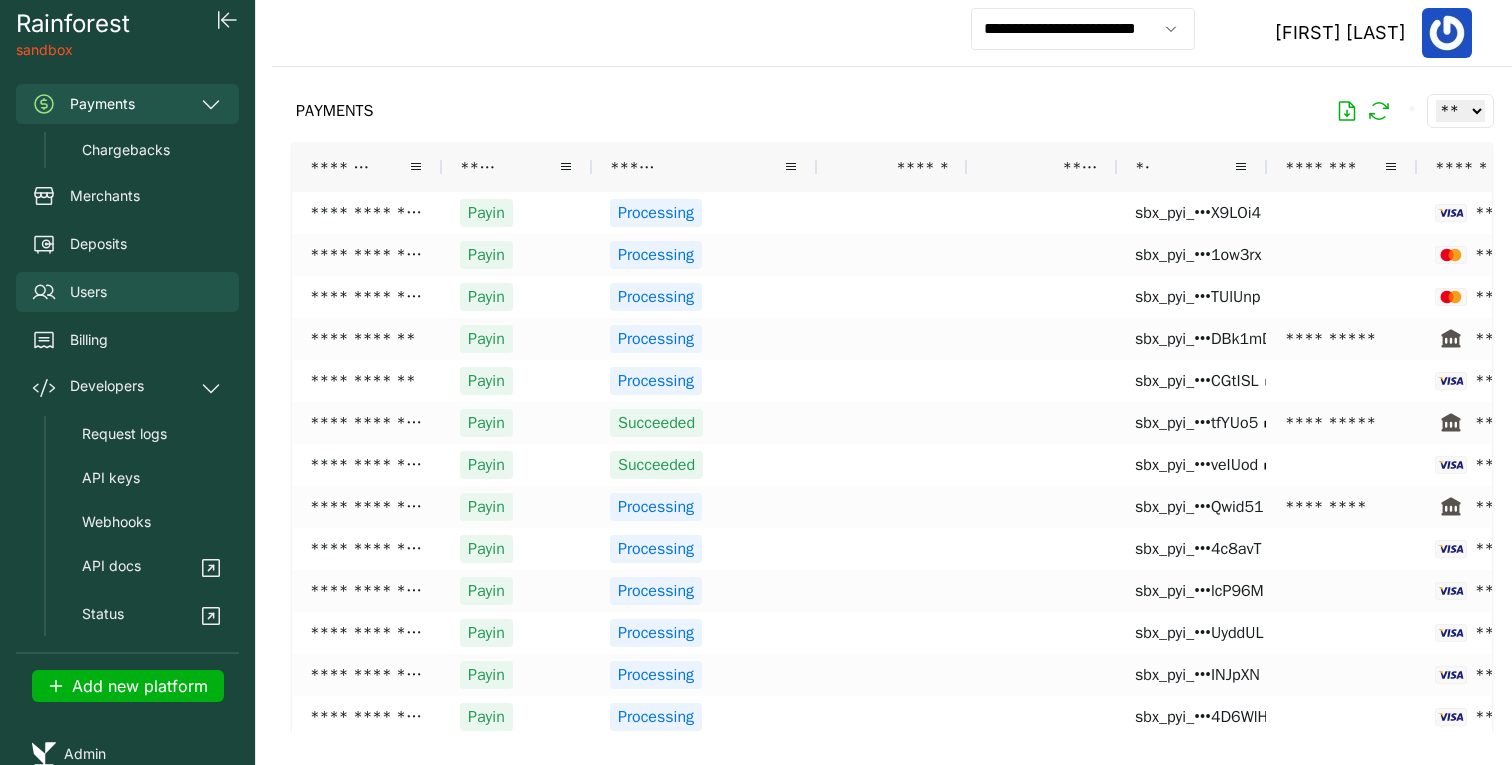 click on "Users" at bounding box center (127, 292) 